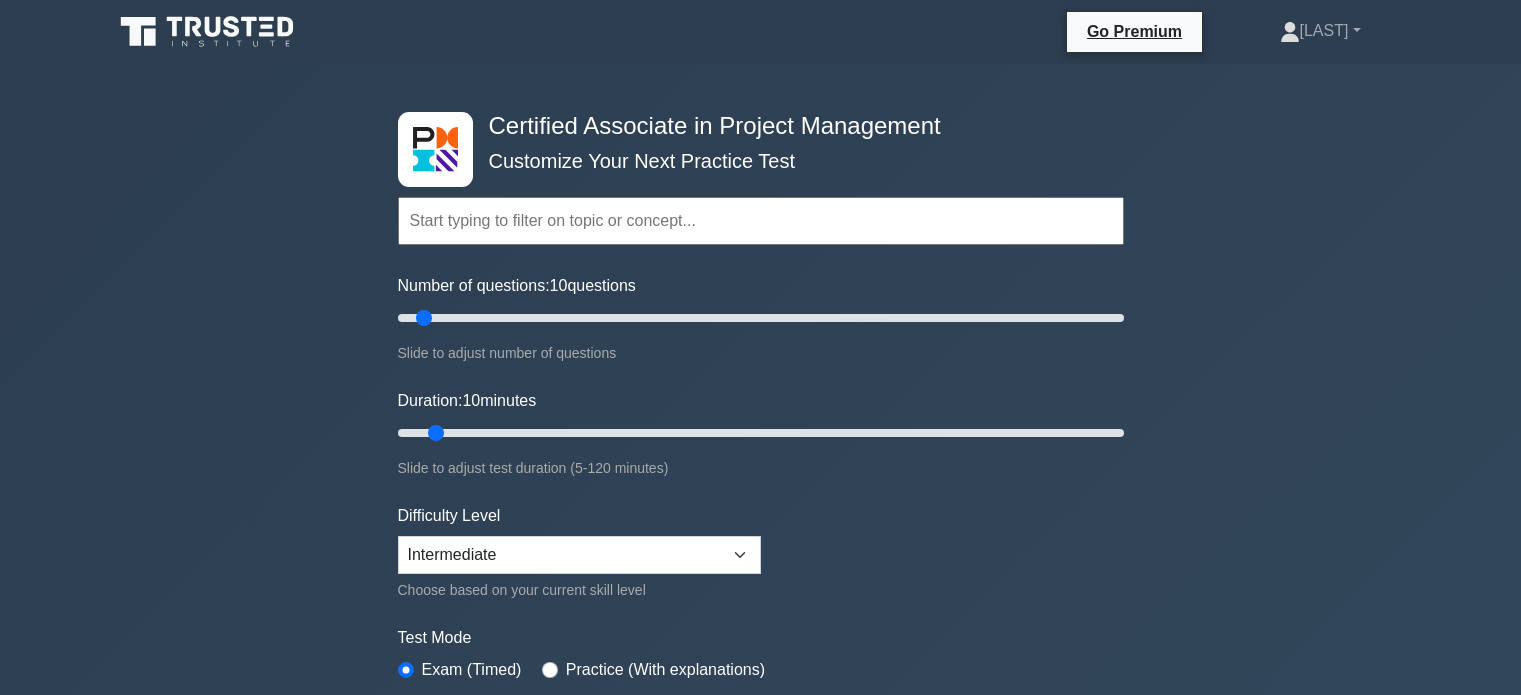 scroll, scrollTop: 0, scrollLeft: 0, axis: both 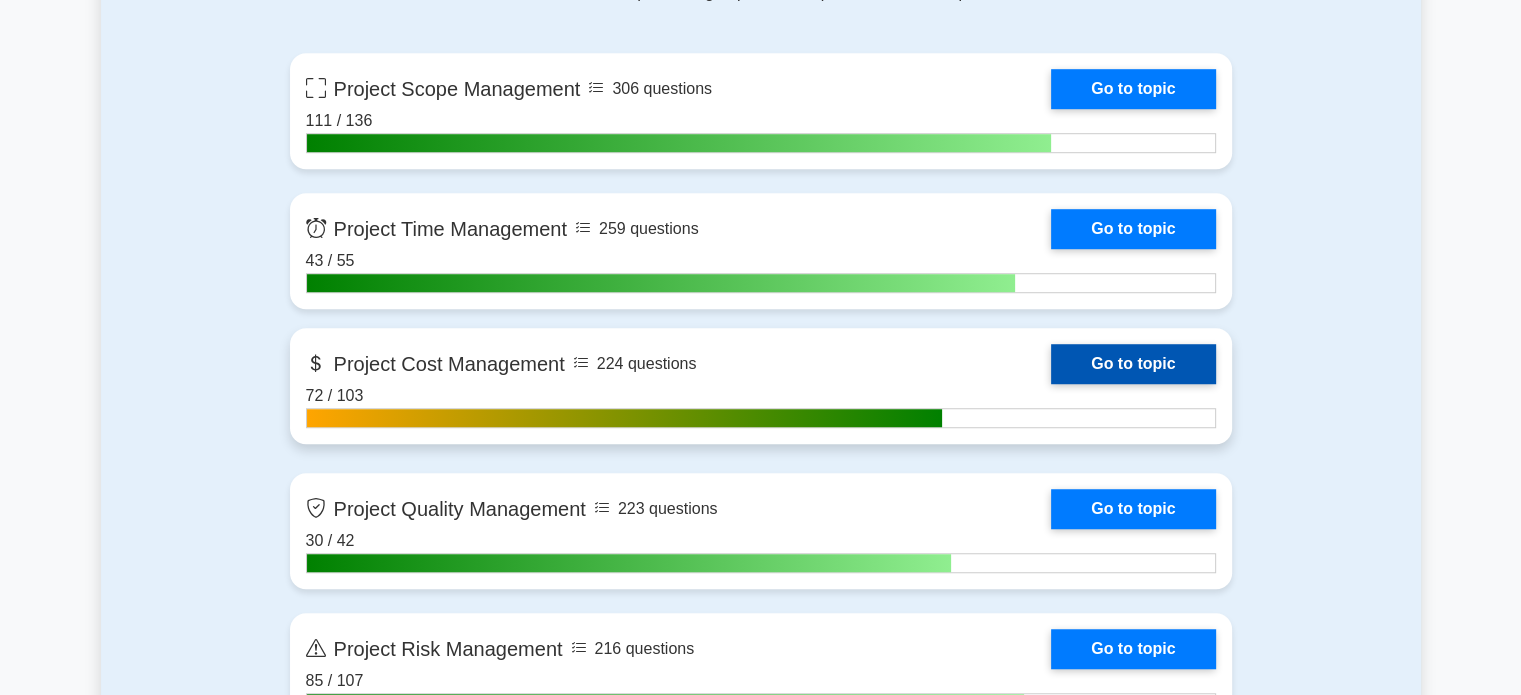 click on "Go to topic" at bounding box center [1133, 364] 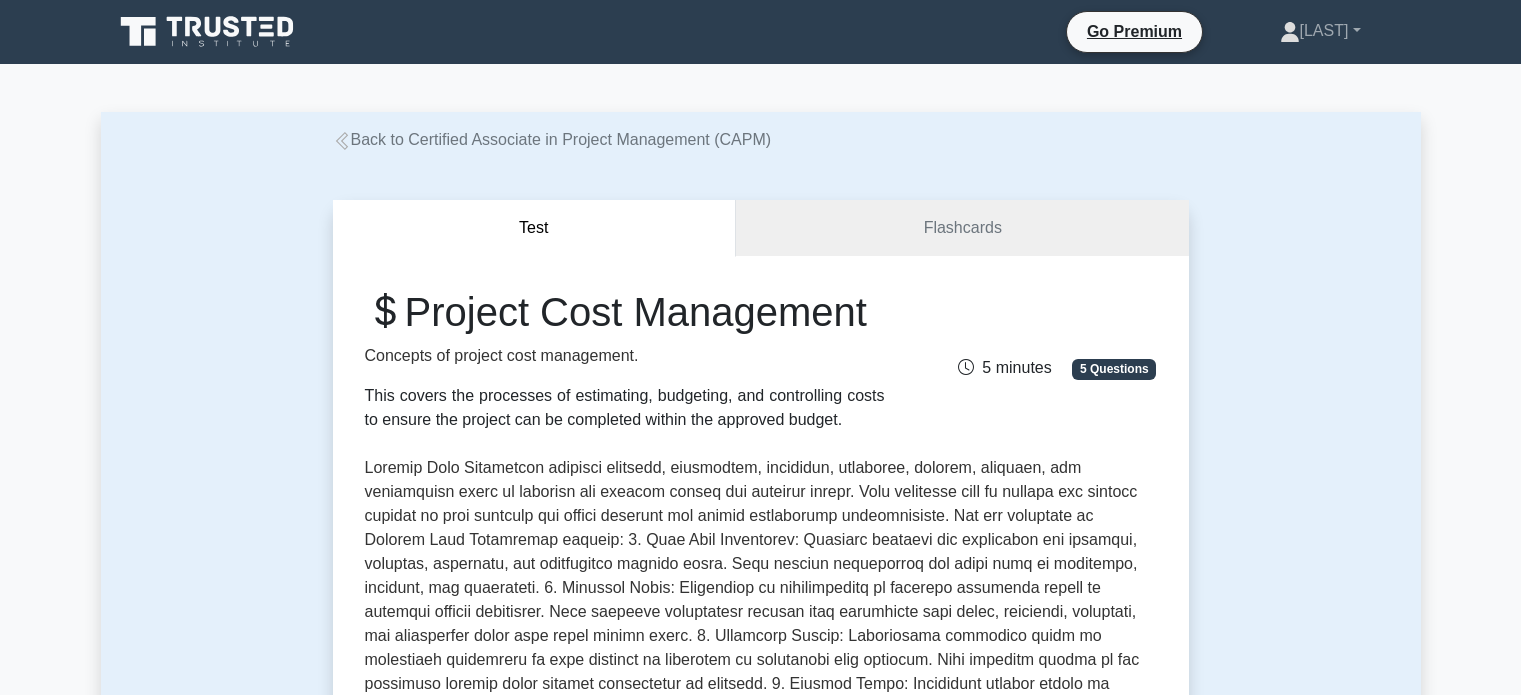 scroll, scrollTop: 0, scrollLeft: 0, axis: both 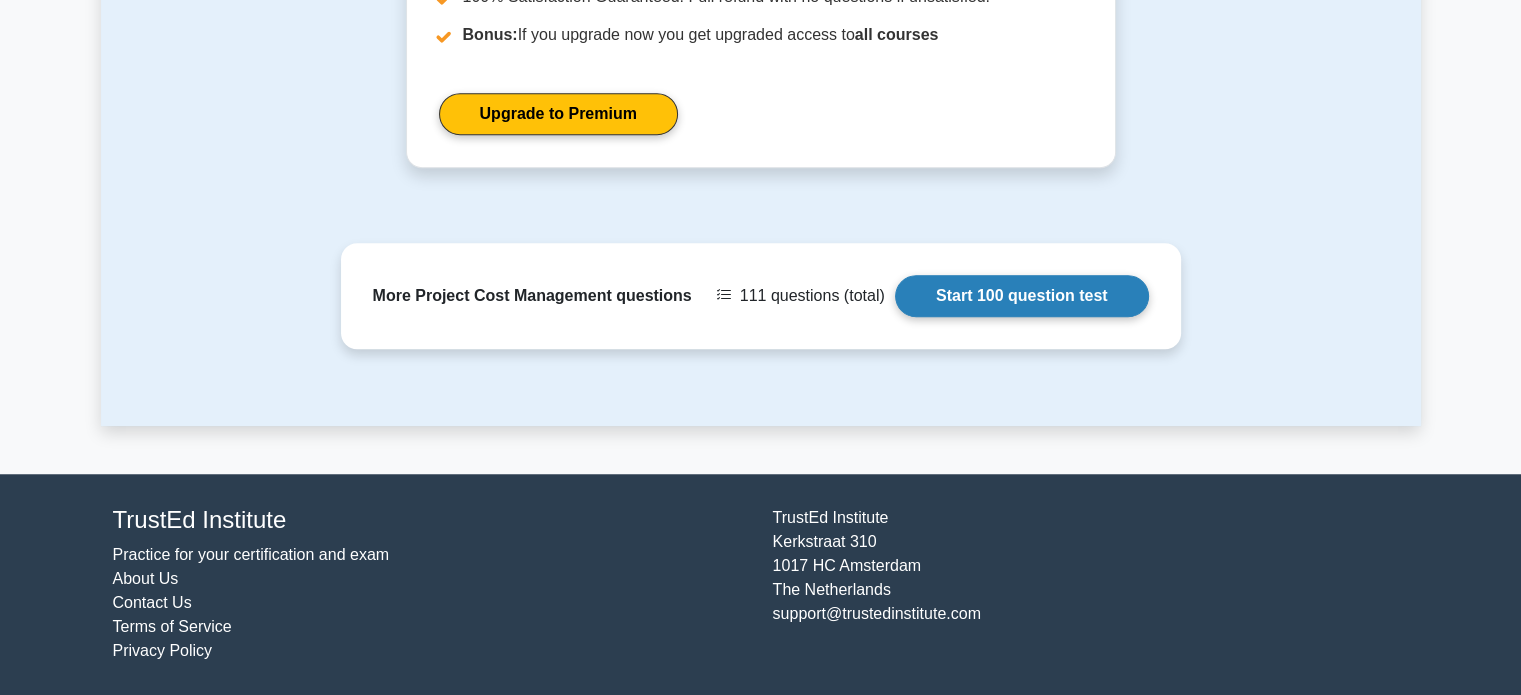 click on "Start 100 question test" at bounding box center (1022, 296) 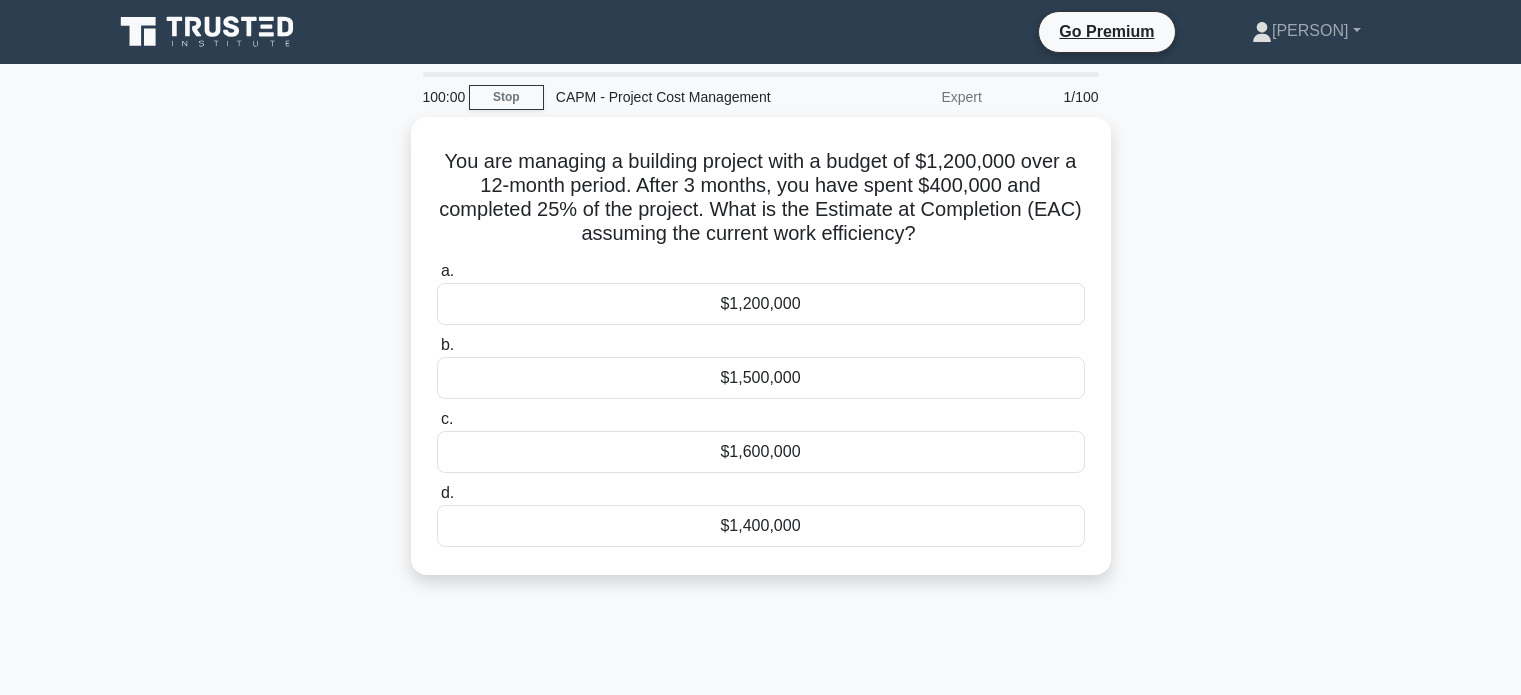 scroll, scrollTop: 0, scrollLeft: 0, axis: both 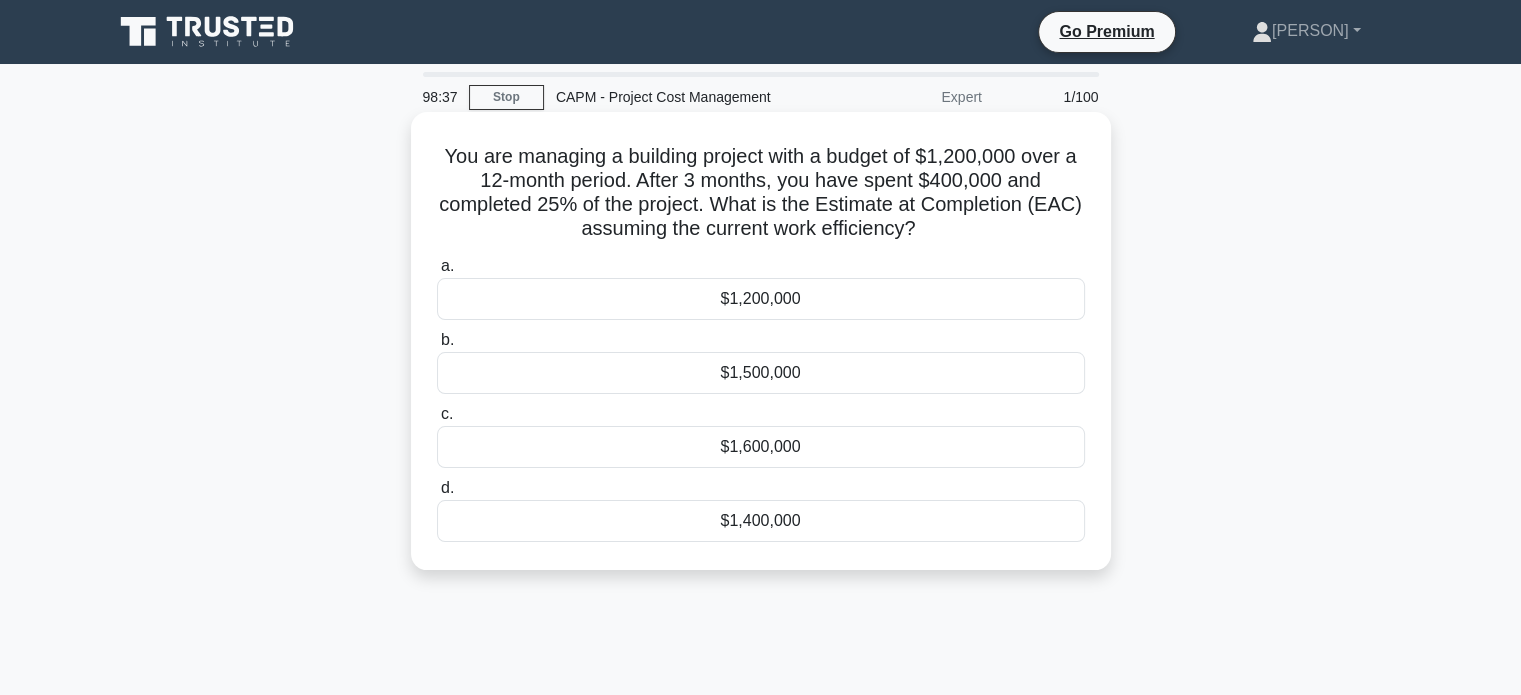 click on "$1,200,000" at bounding box center [761, 299] 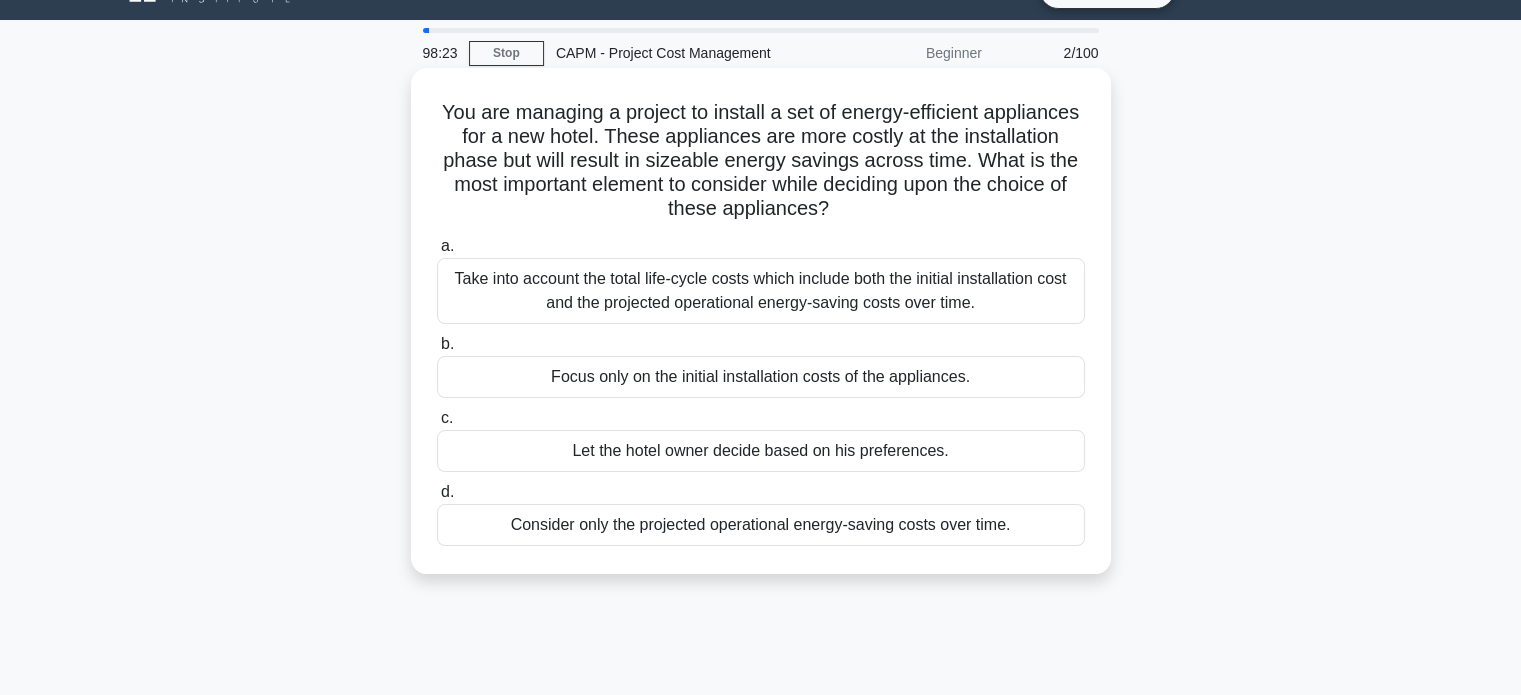 scroll, scrollTop: 46, scrollLeft: 0, axis: vertical 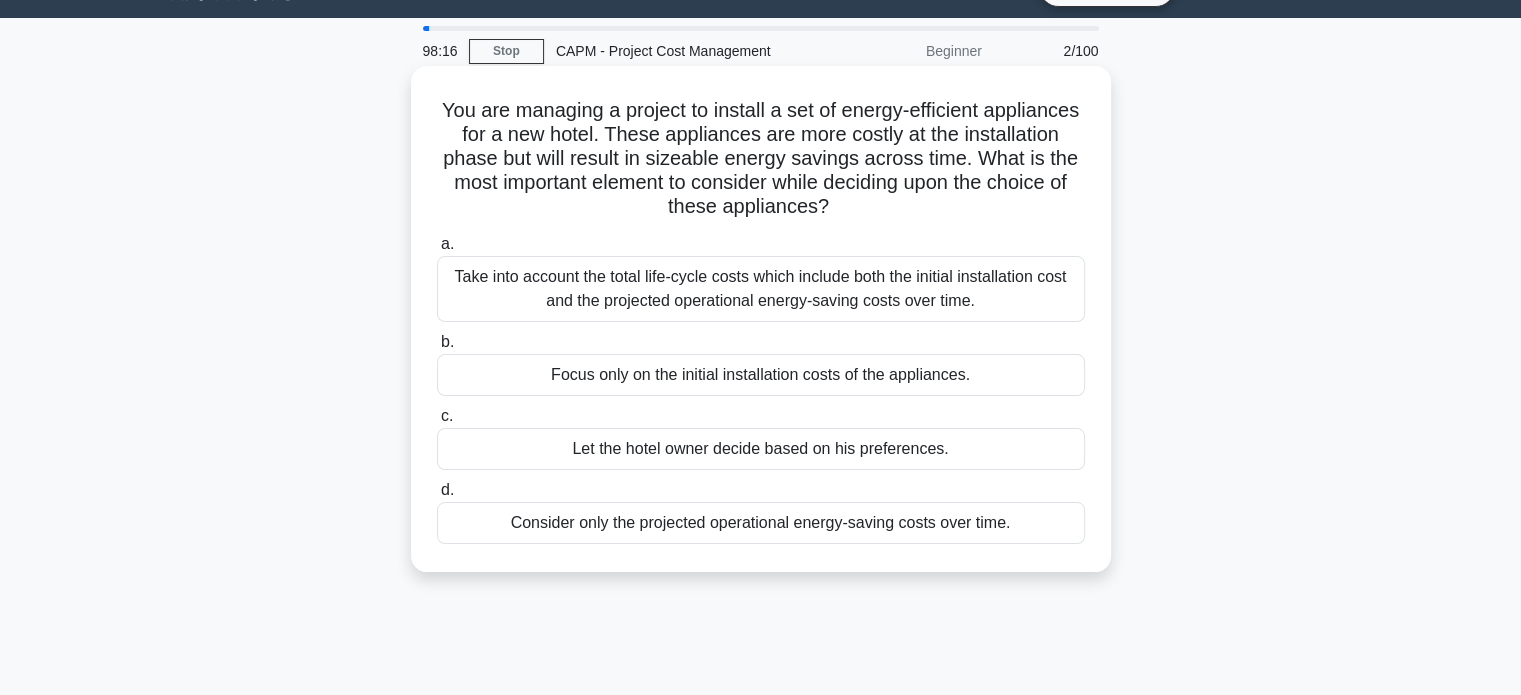 click on "Take into account the total life-cycle costs which include both the initial installation cost and the projected operational energy-saving costs over time." at bounding box center (761, 289) 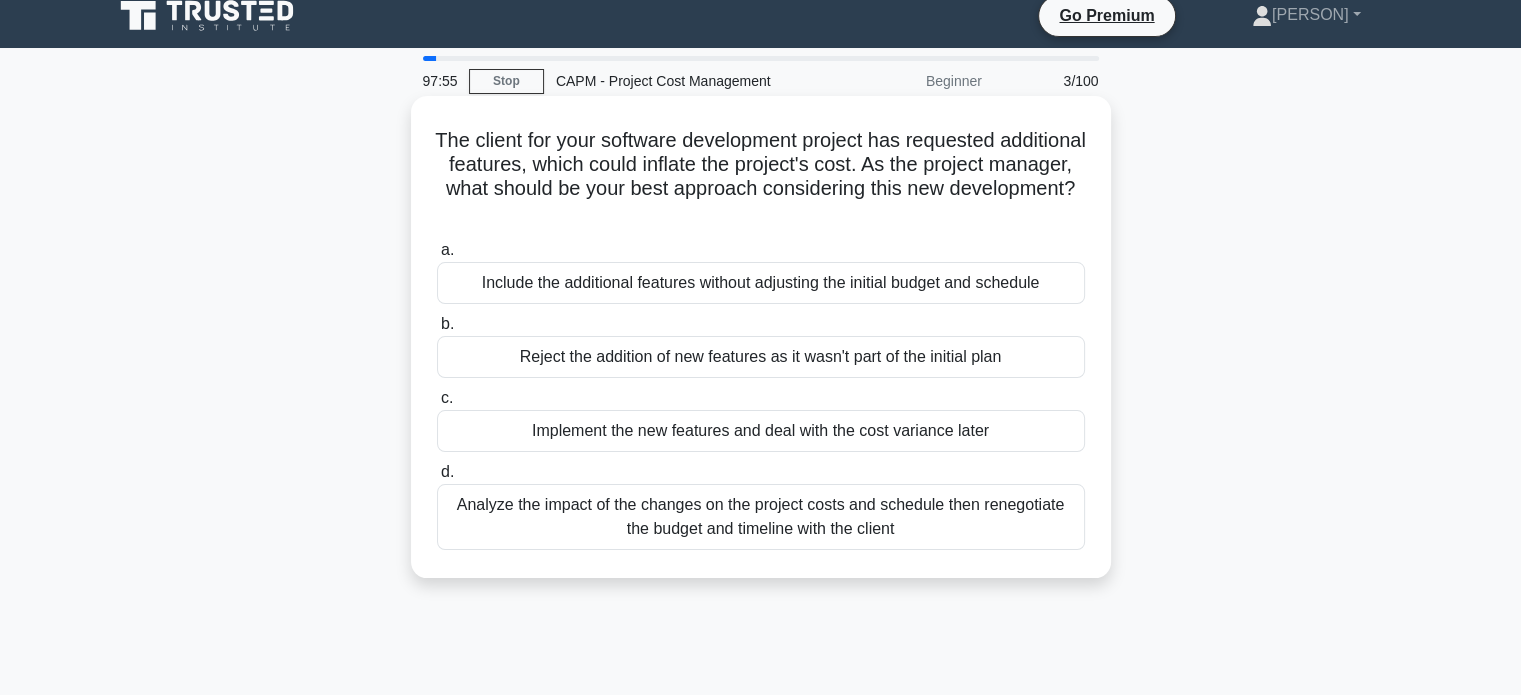scroll, scrollTop: 18, scrollLeft: 0, axis: vertical 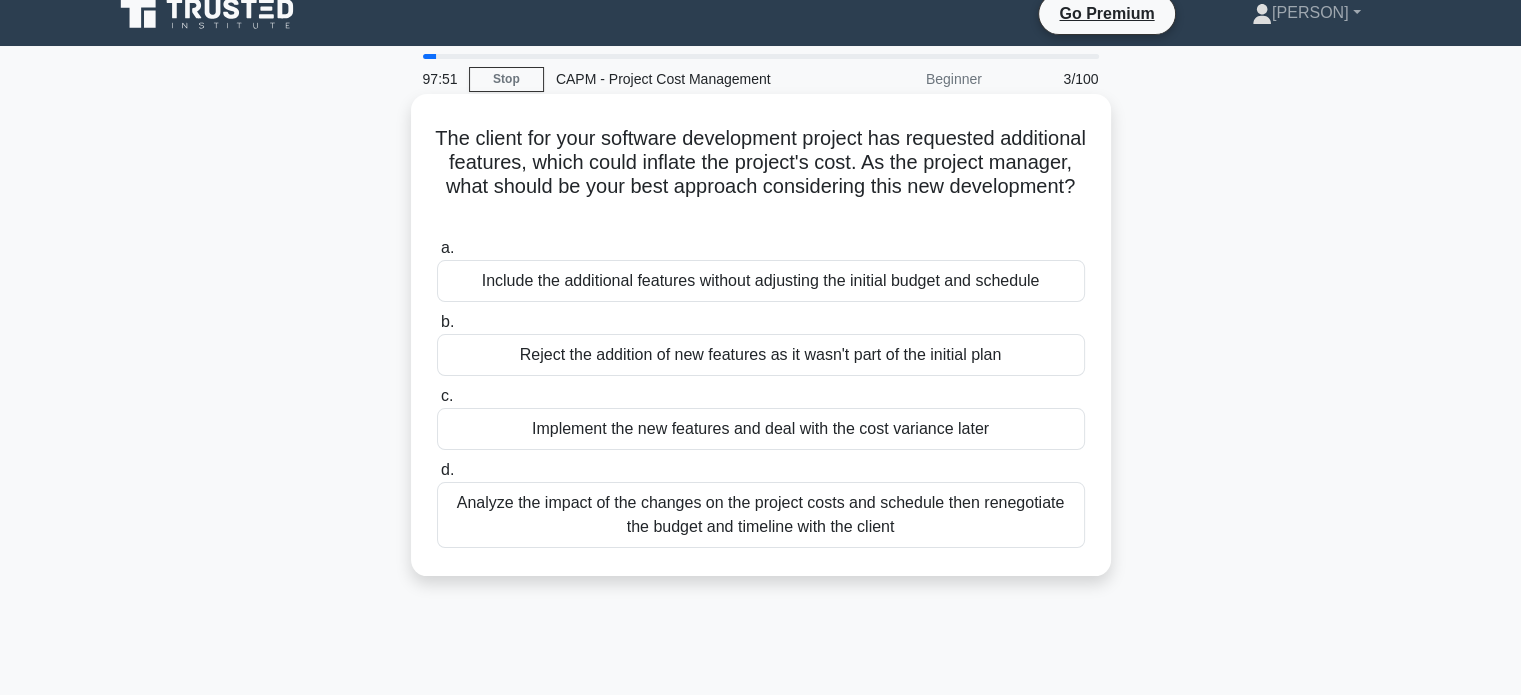 click on "Analyze the impact of the changes on the project costs and schedule then renegotiate the budget and timeline with the client" at bounding box center (761, 515) 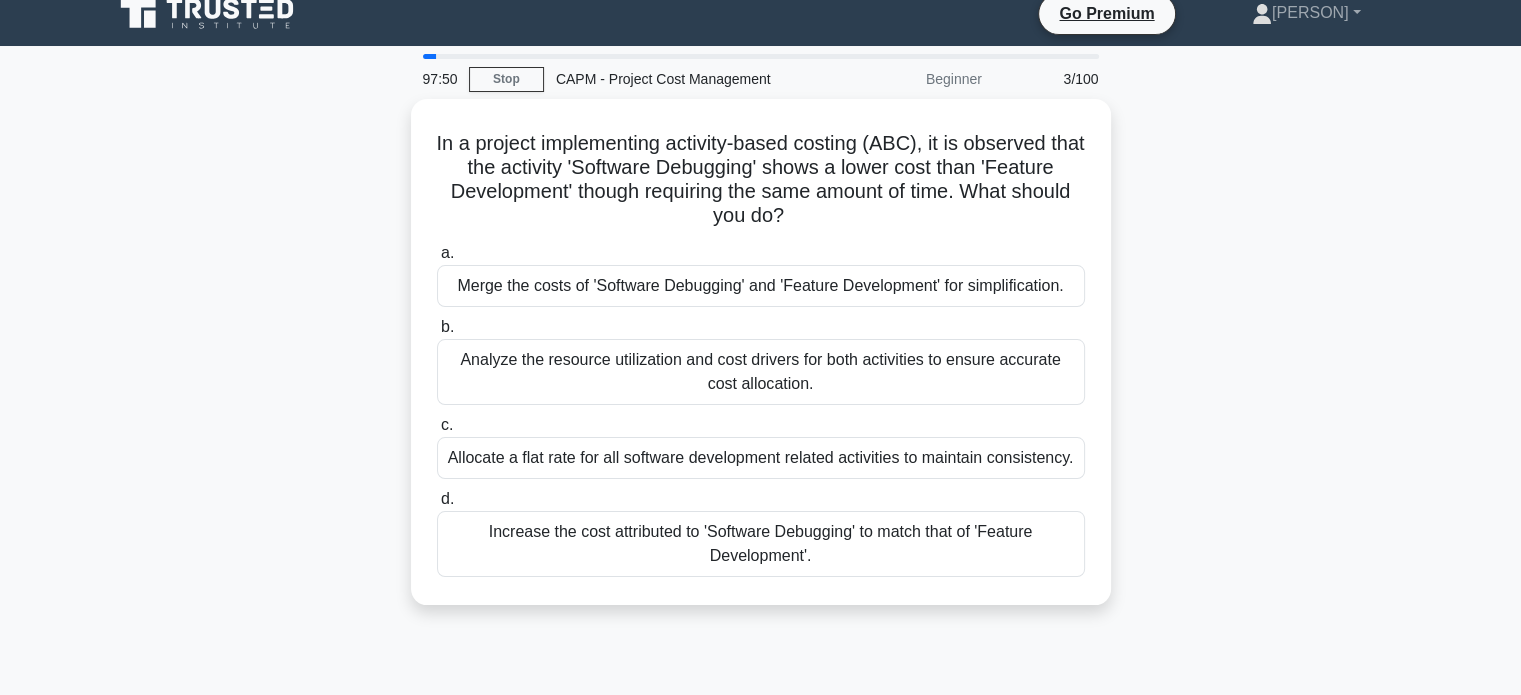 scroll, scrollTop: 0, scrollLeft: 0, axis: both 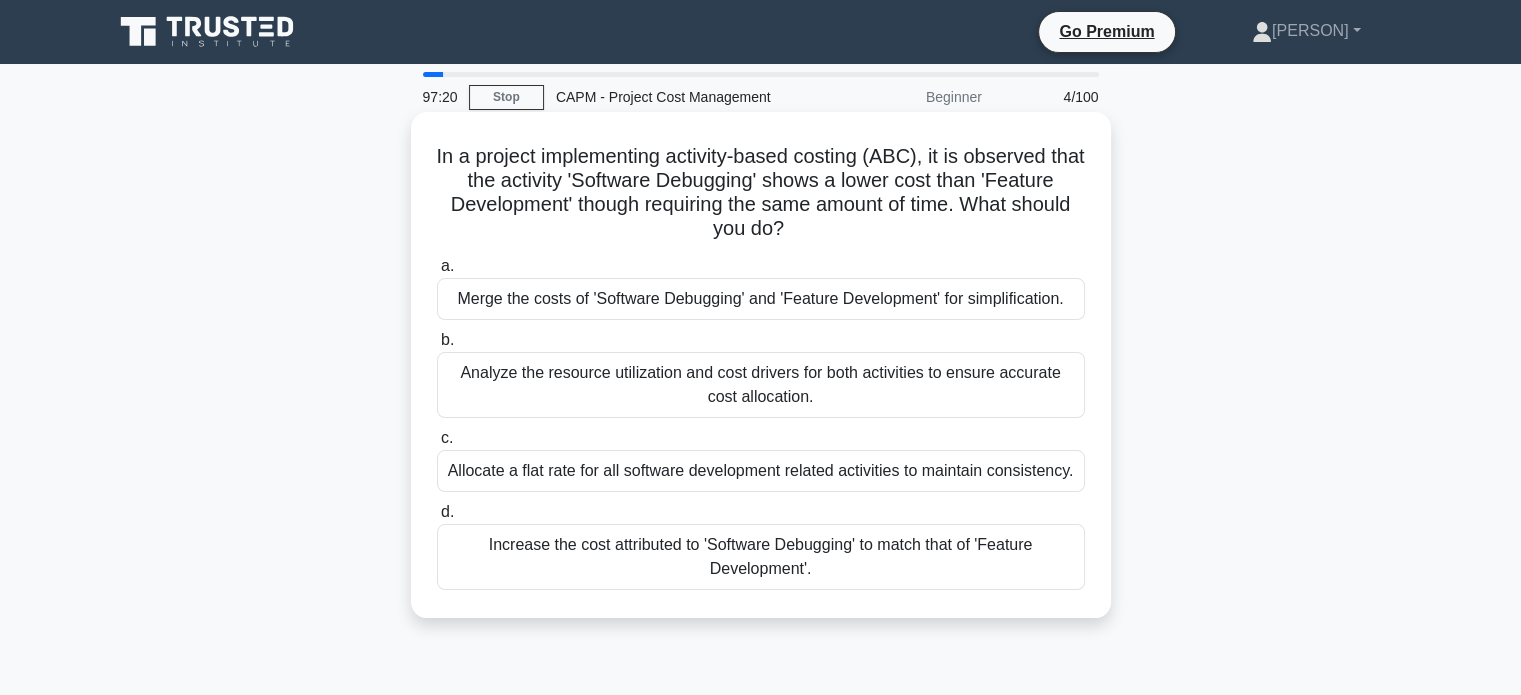 click on "Analyze the resource utilization and cost drivers for both activities to ensure accurate cost allocation." at bounding box center [761, 385] 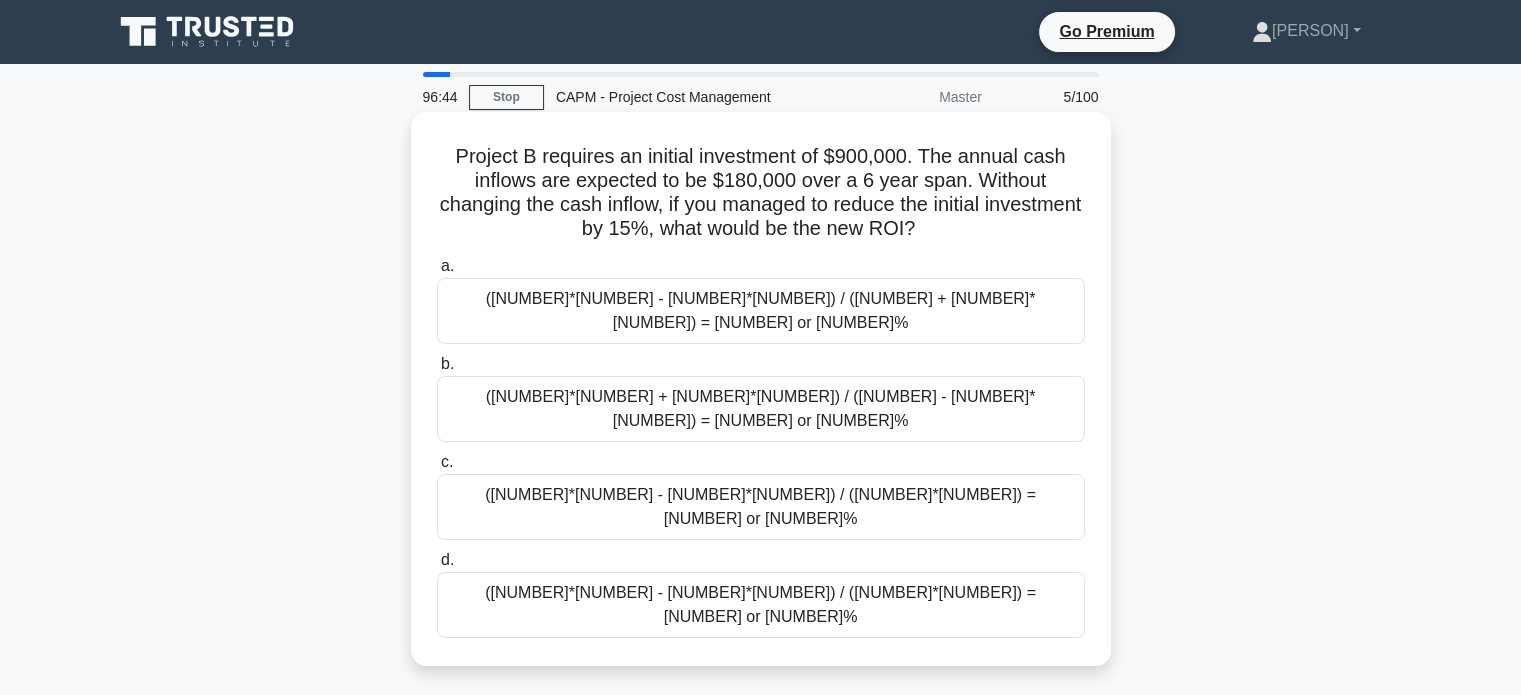 click on "(180,000*6 - 1.15*900,000) / (1.15*900,000) = 0.36 or 36%" at bounding box center (761, 507) 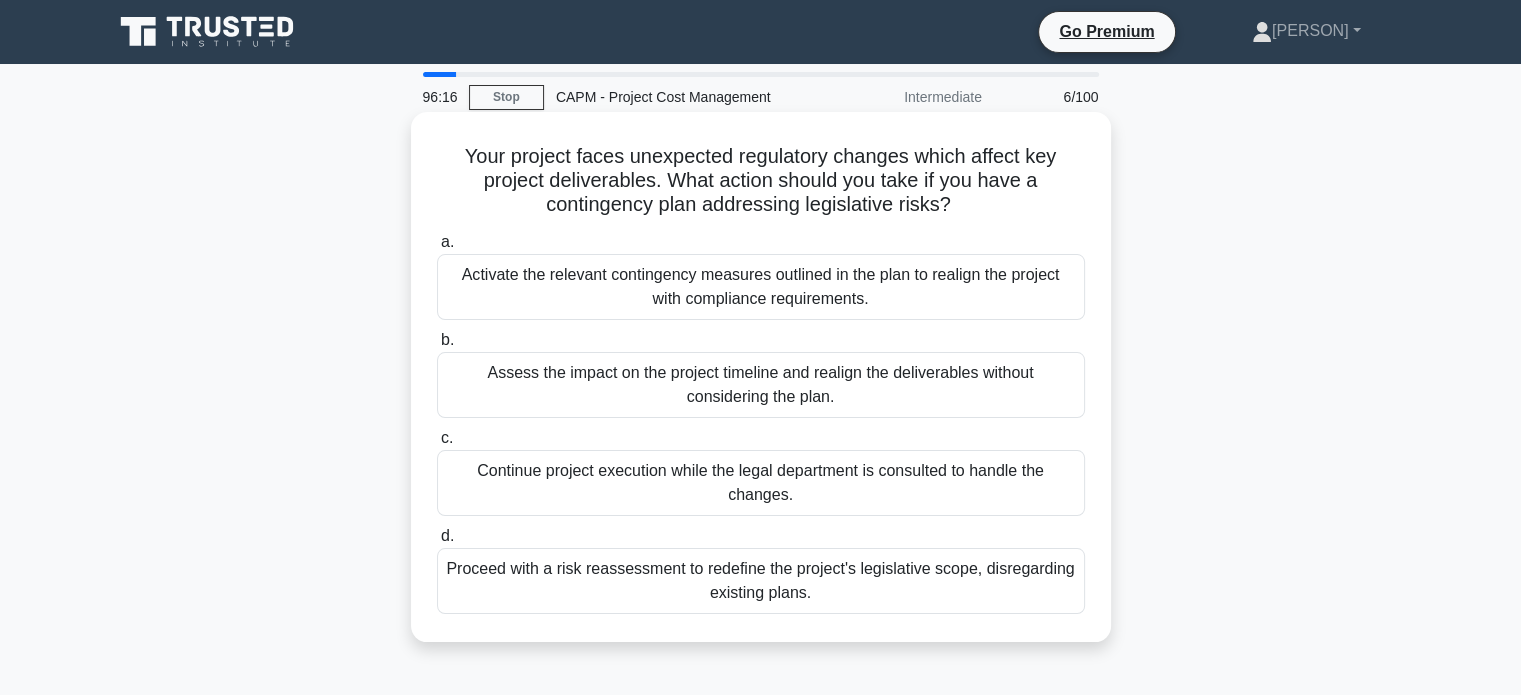 click on "Activate the relevant contingency measures outlined in the plan to realign the project with compliance requirements." at bounding box center [761, 287] 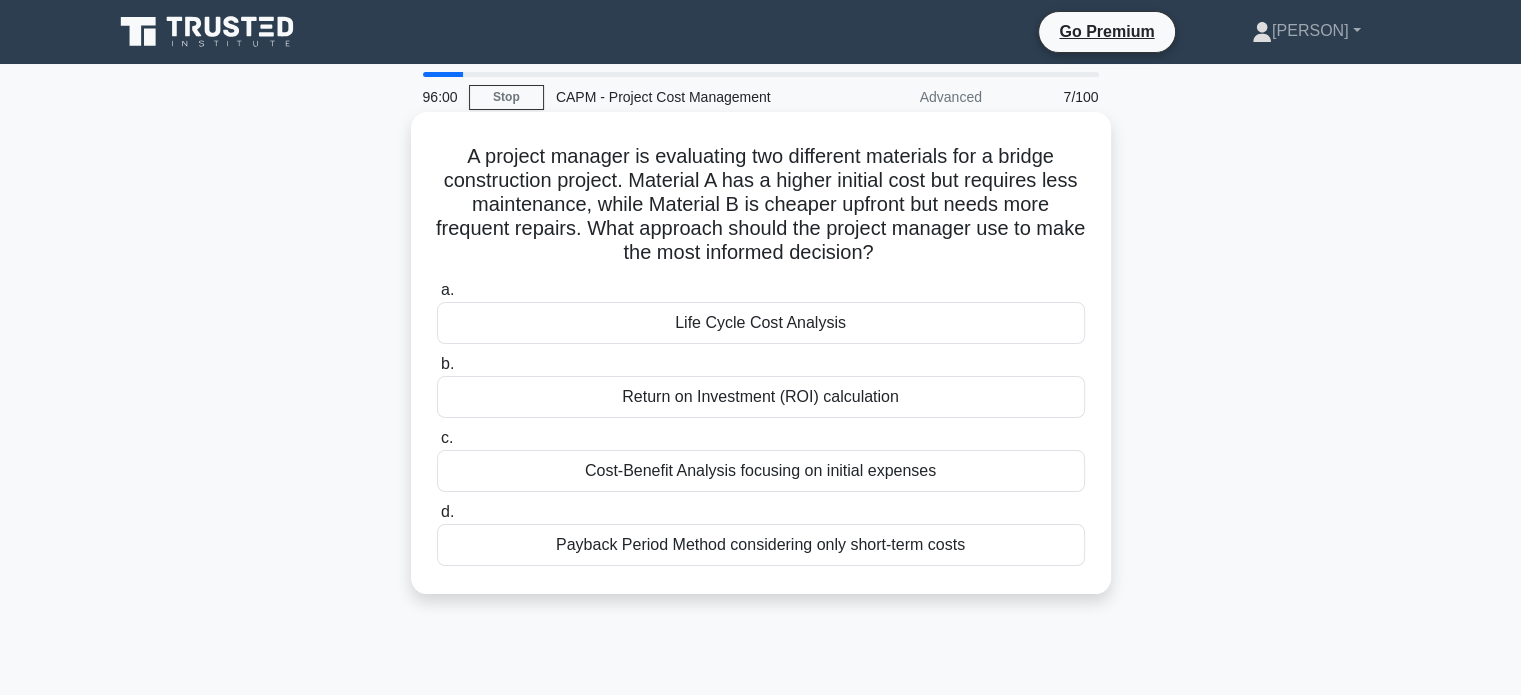 click on "Life Cycle Cost Analysis" at bounding box center [761, 323] 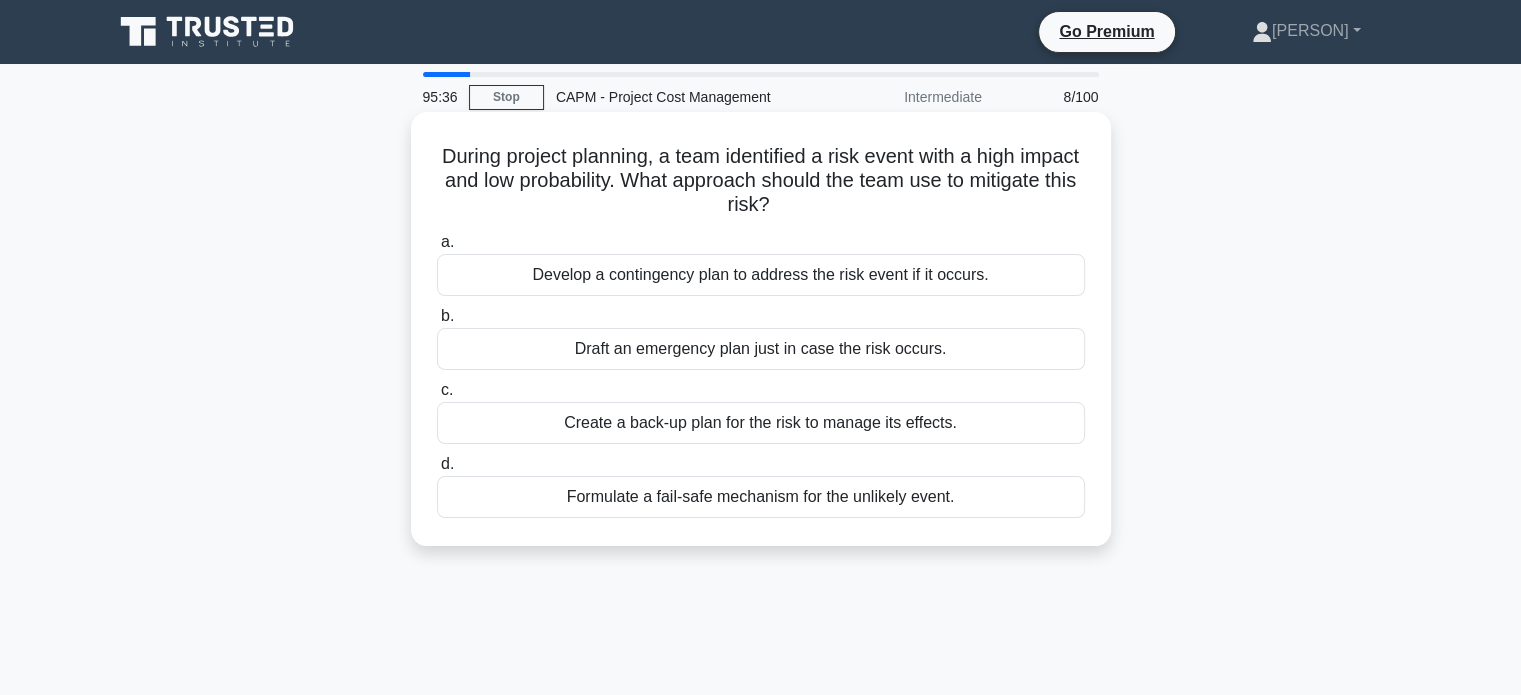 click on "Develop a contingency plan to address the risk event if it occurs." at bounding box center (761, 275) 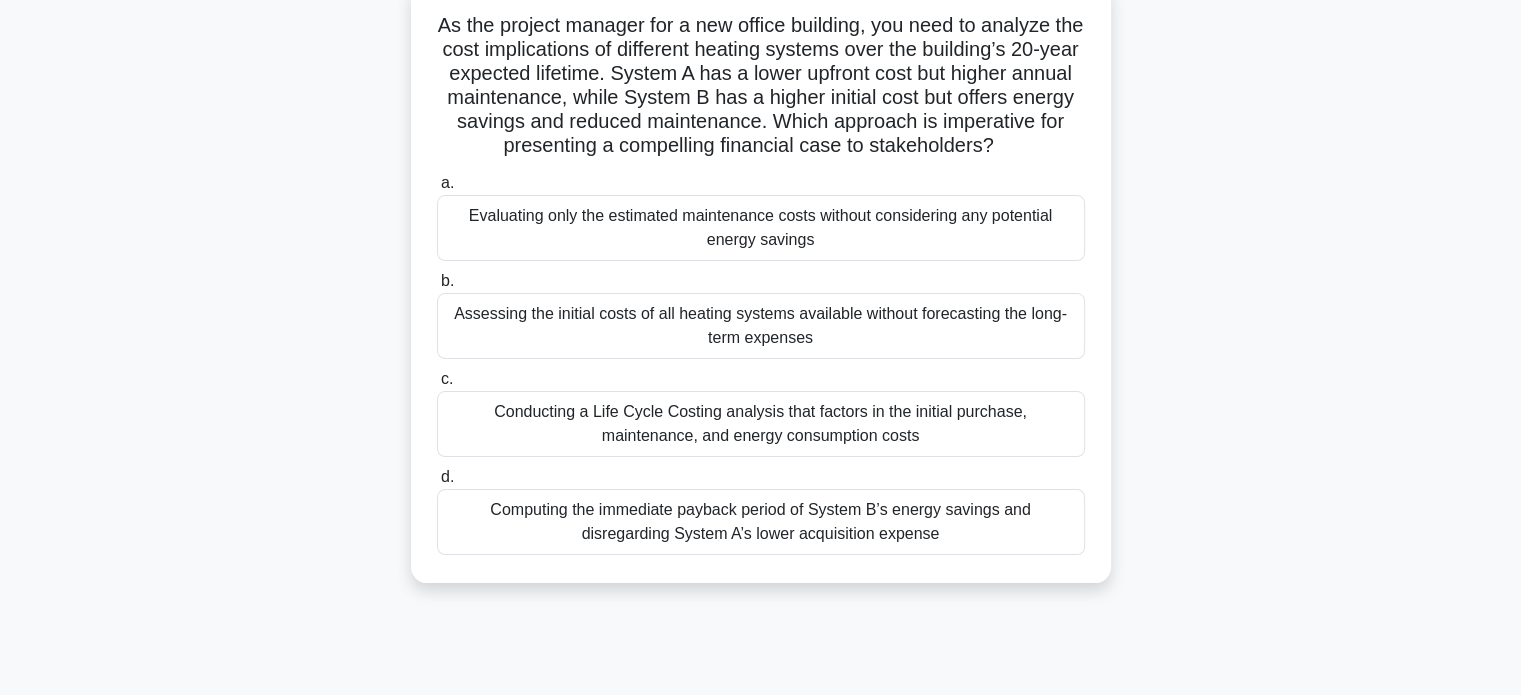 scroll, scrollTop: 132, scrollLeft: 0, axis: vertical 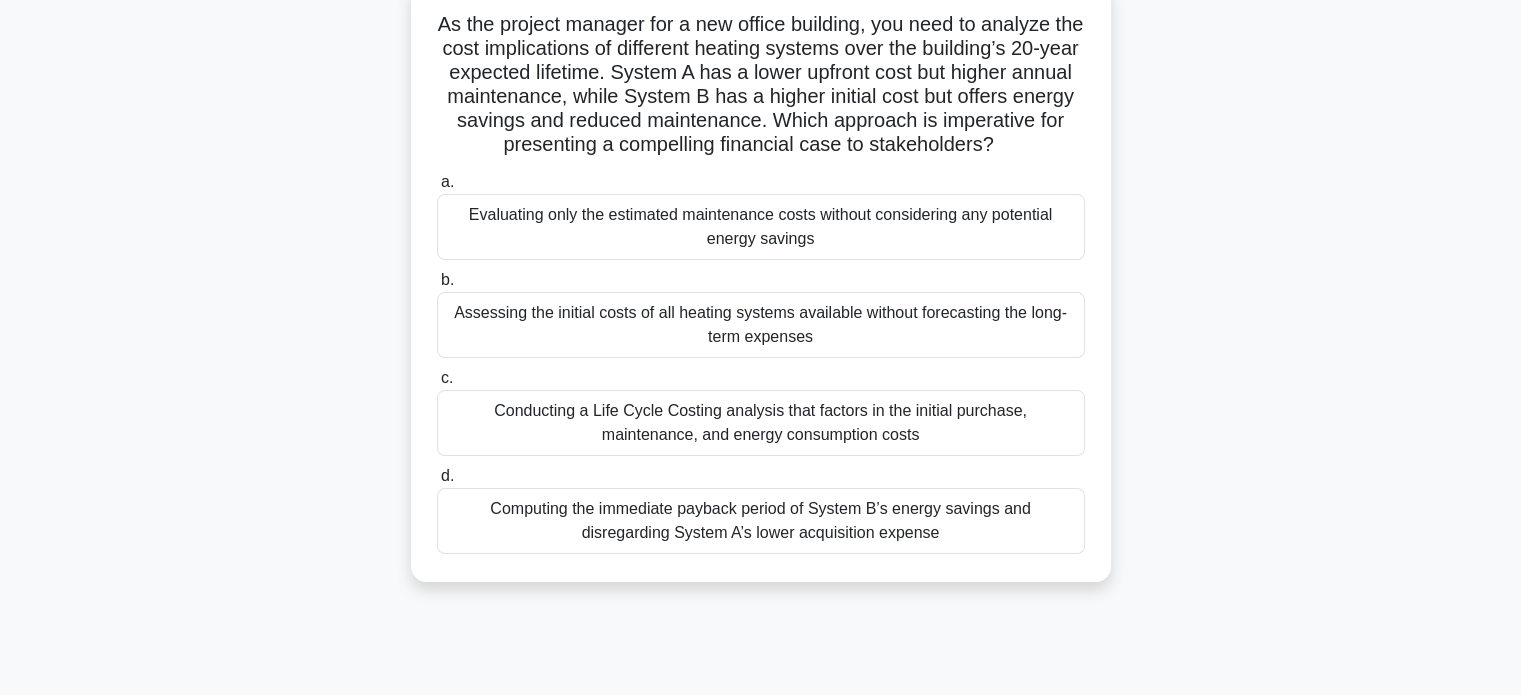 click on "Conducting a Life Cycle Costing analysis that factors in the initial purchase, maintenance, and energy consumption costs" at bounding box center [761, 423] 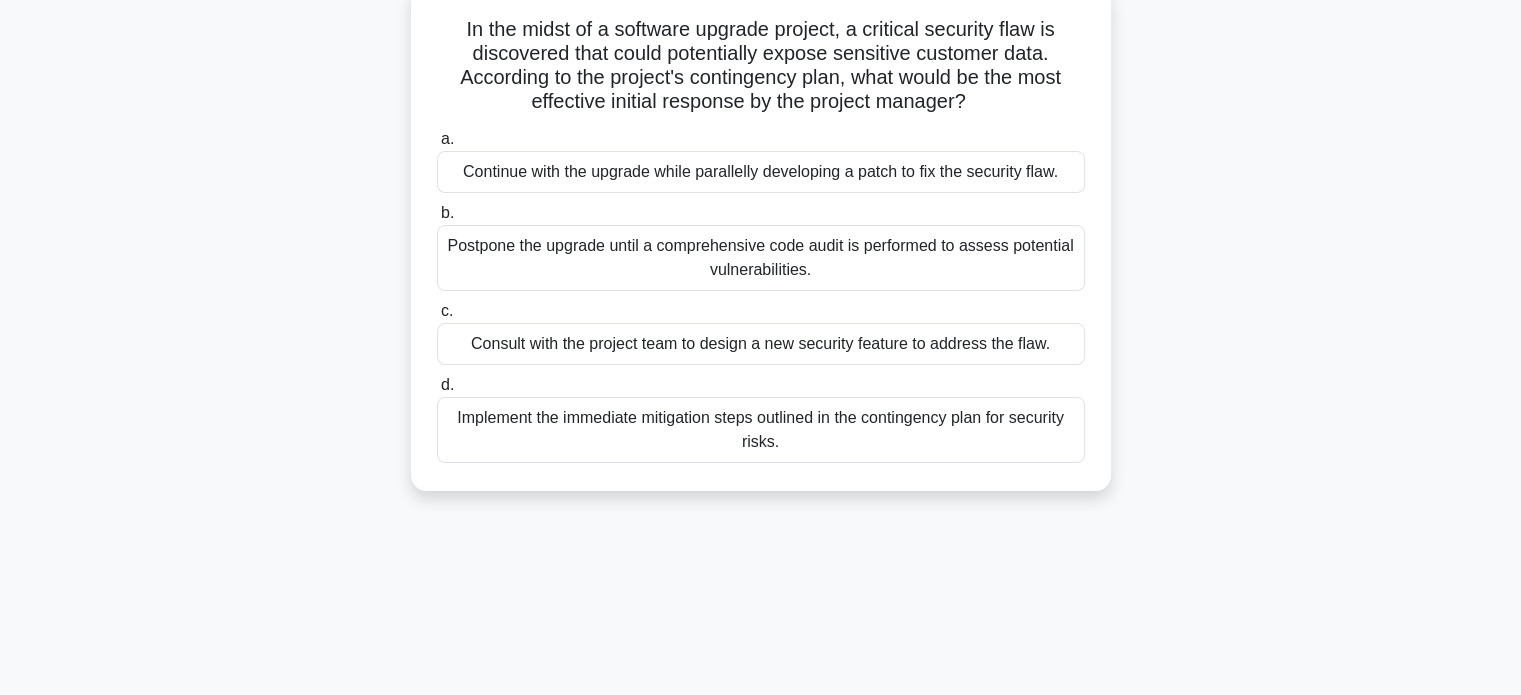 scroll, scrollTop: 56, scrollLeft: 0, axis: vertical 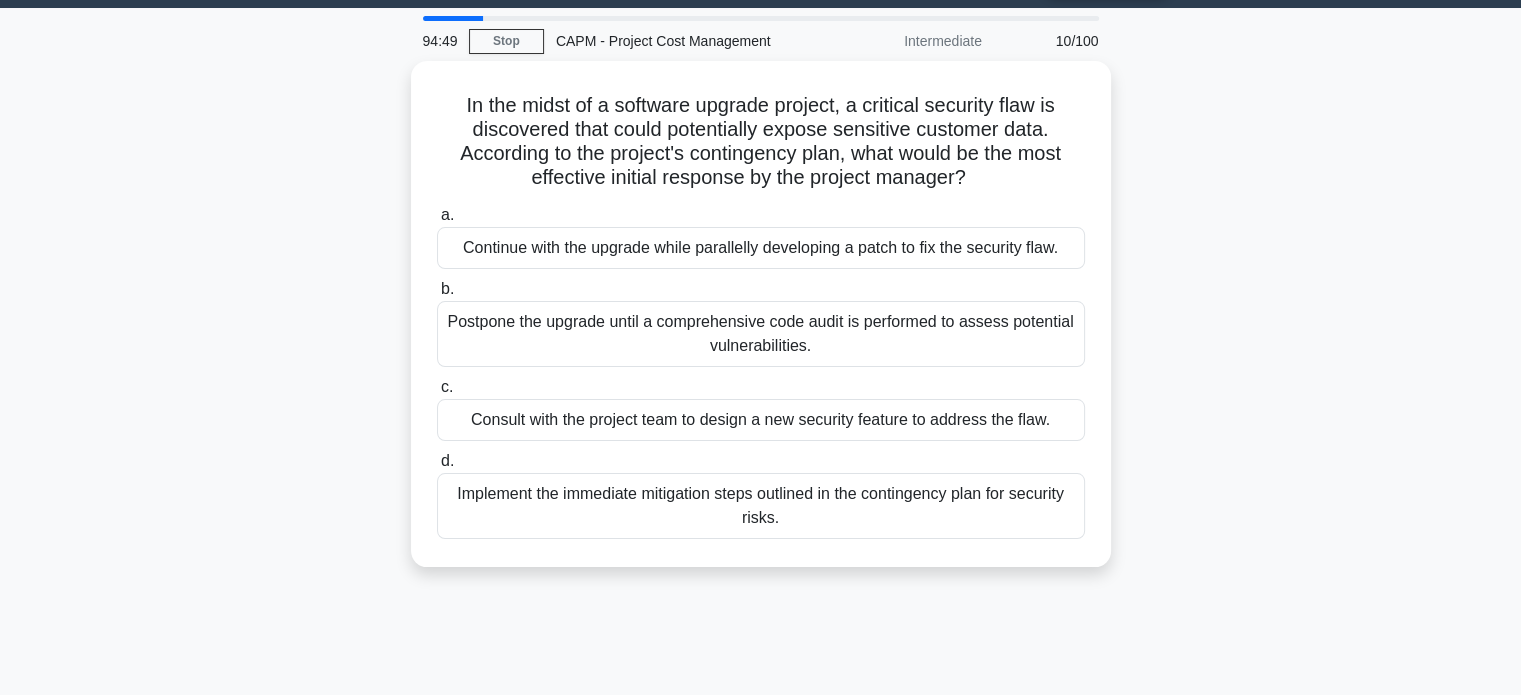 click on "a.
Continue with the upgrade while parallelly developing a patch to fix the security flaw.
b.
c.
d." at bounding box center (761, 371) 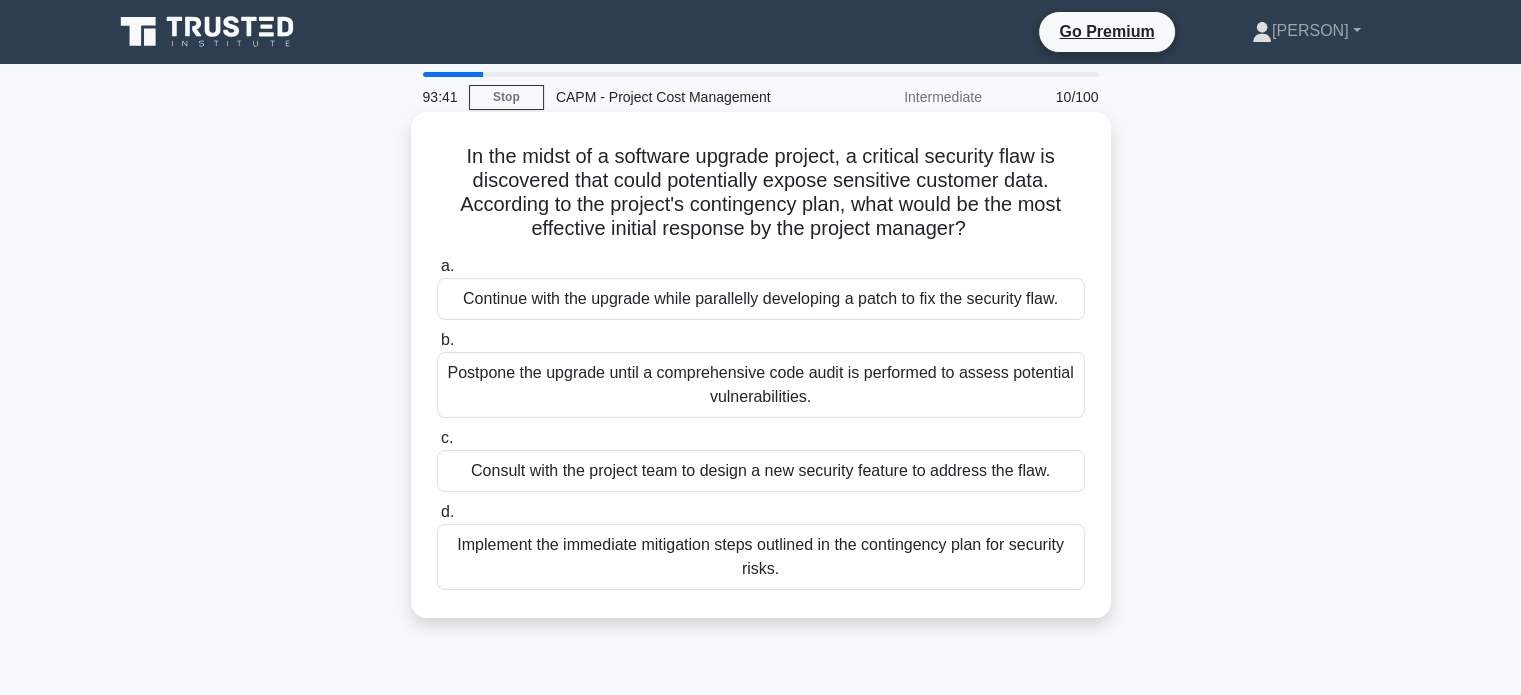 click on "Implement the immediate mitigation steps outlined in the contingency plan for security risks." at bounding box center (761, 557) 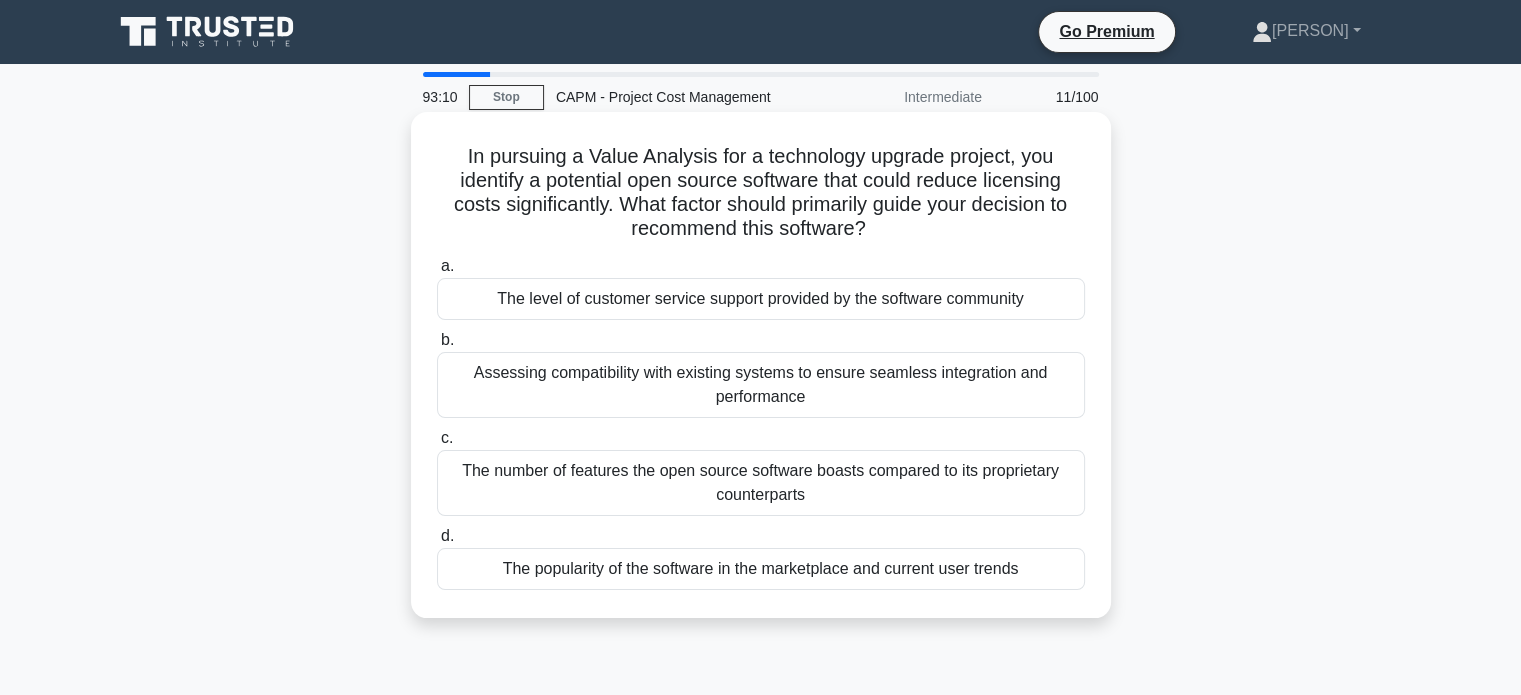 click on "Assessing compatibility with existing systems to ensure seamless integration and performance" at bounding box center (761, 385) 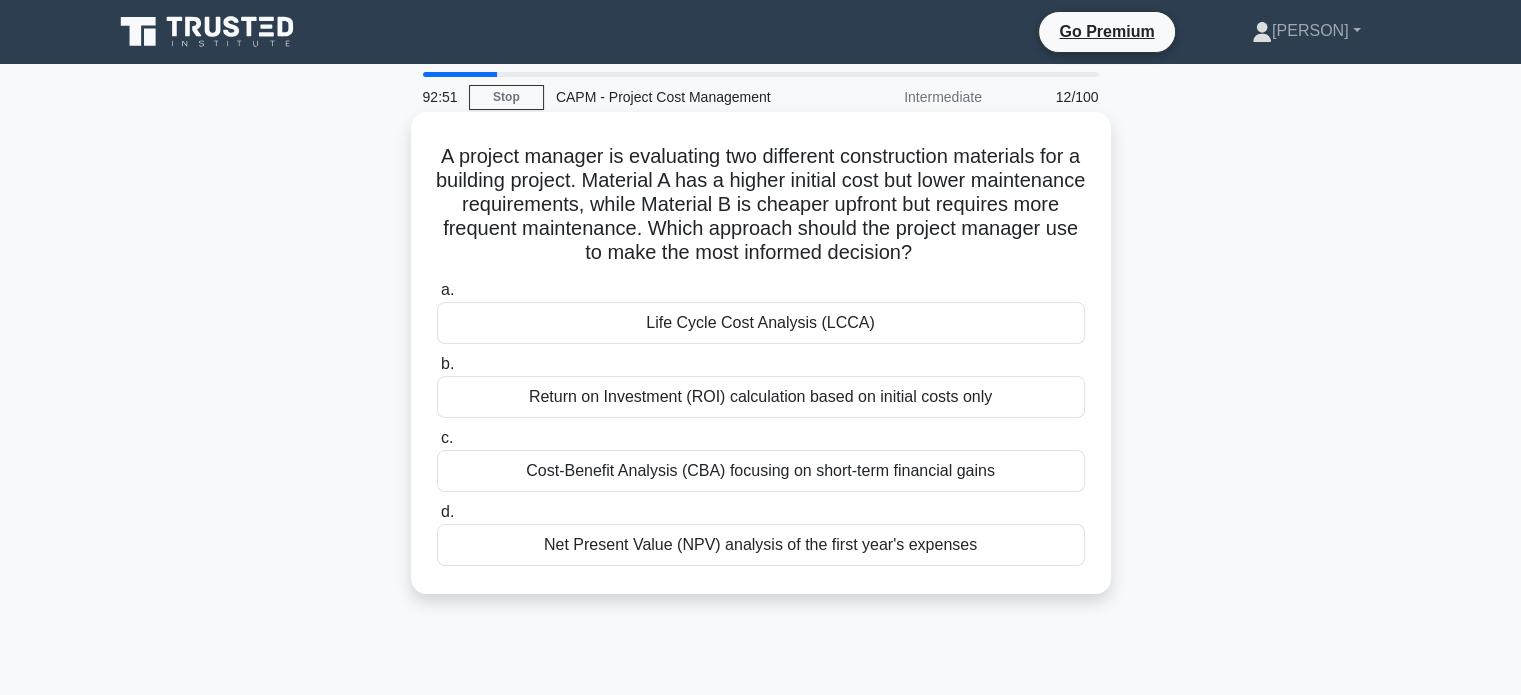 click on "Life Cycle Cost Analysis (LCCA)" at bounding box center [761, 323] 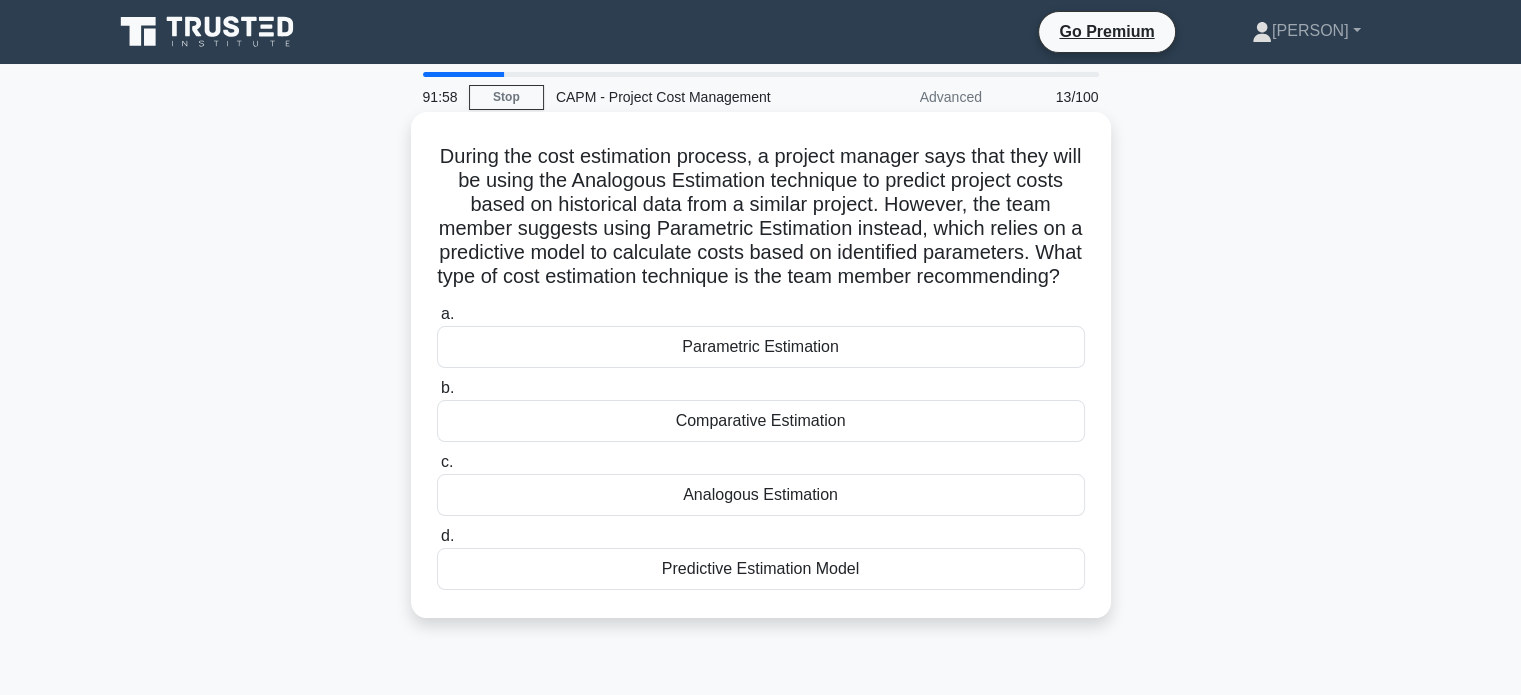 click on "Parametric Estimation" at bounding box center [761, 347] 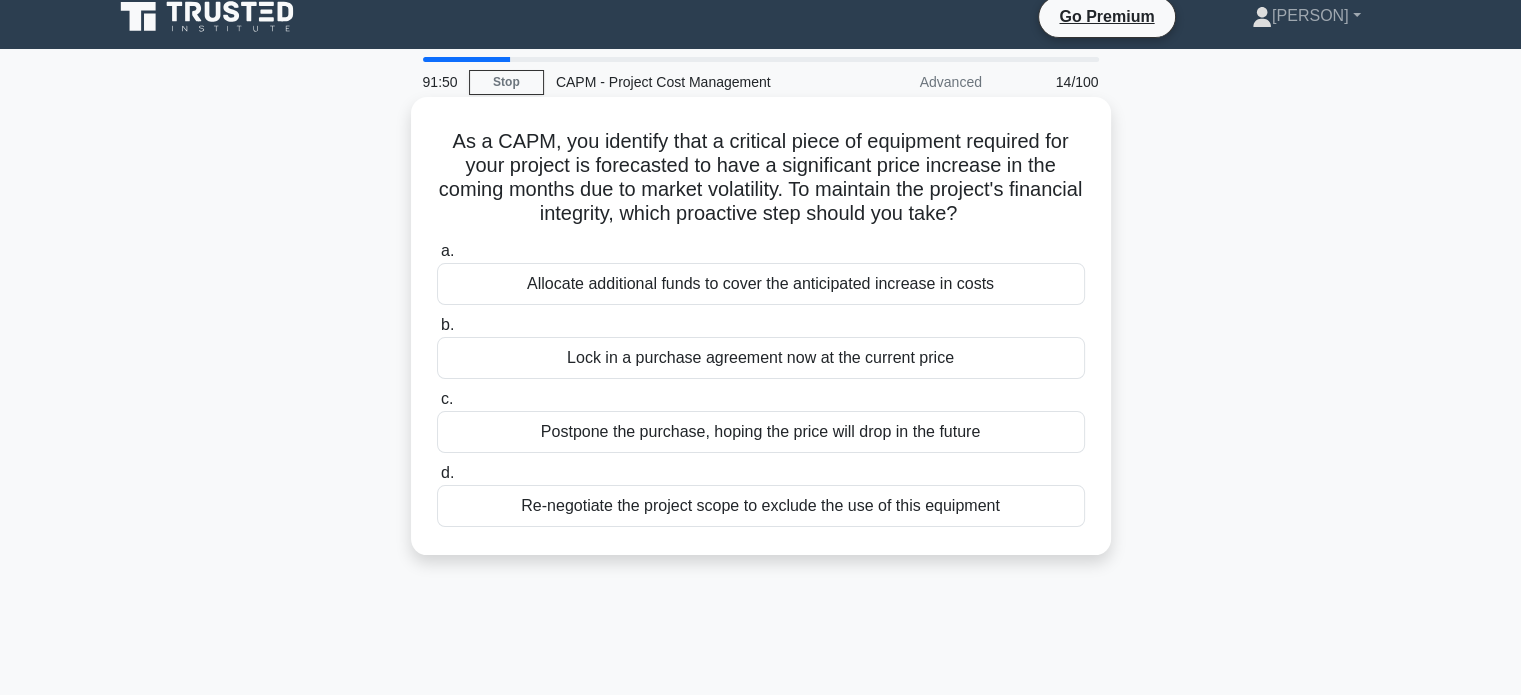 scroll, scrollTop: 16, scrollLeft: 0, axis: vertical 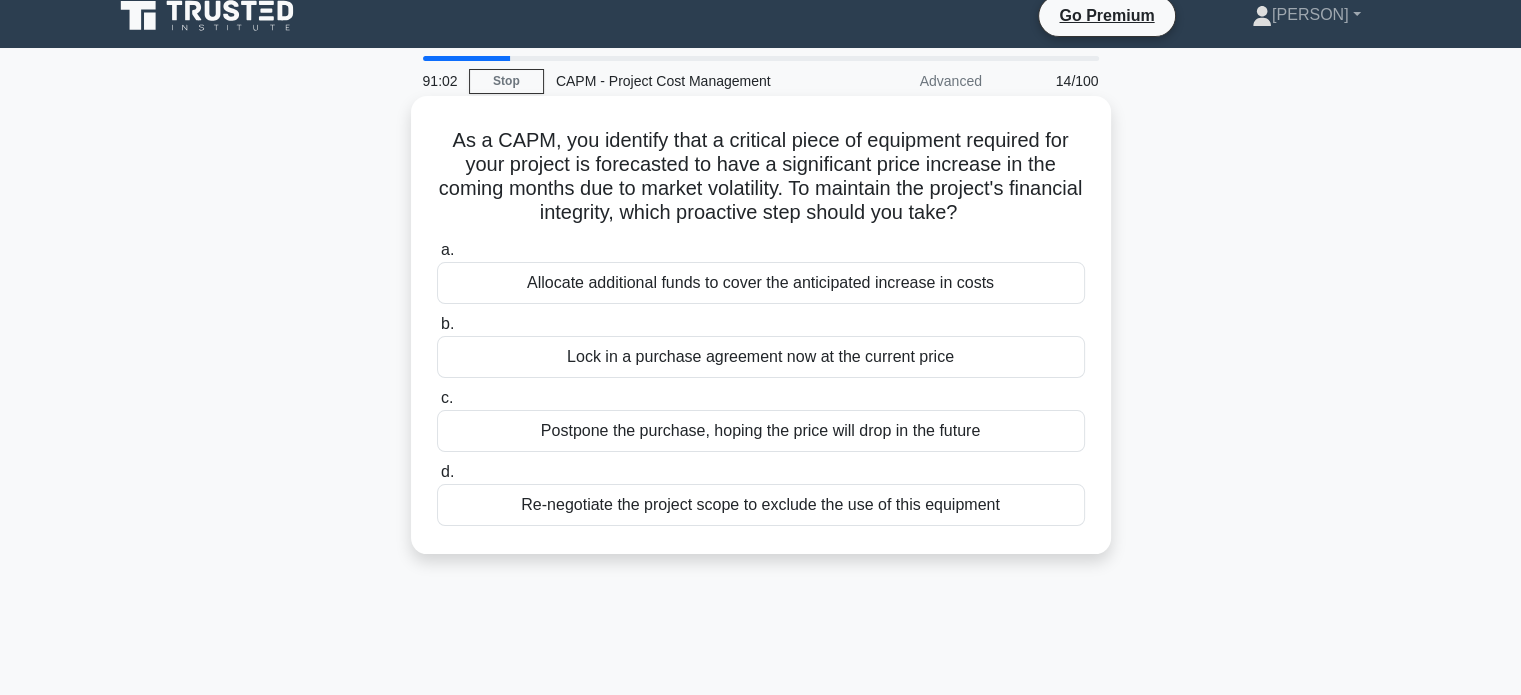 click on "Allocate additional funds to cover the anticipated increase in costs" at bounding box center (761, 283) 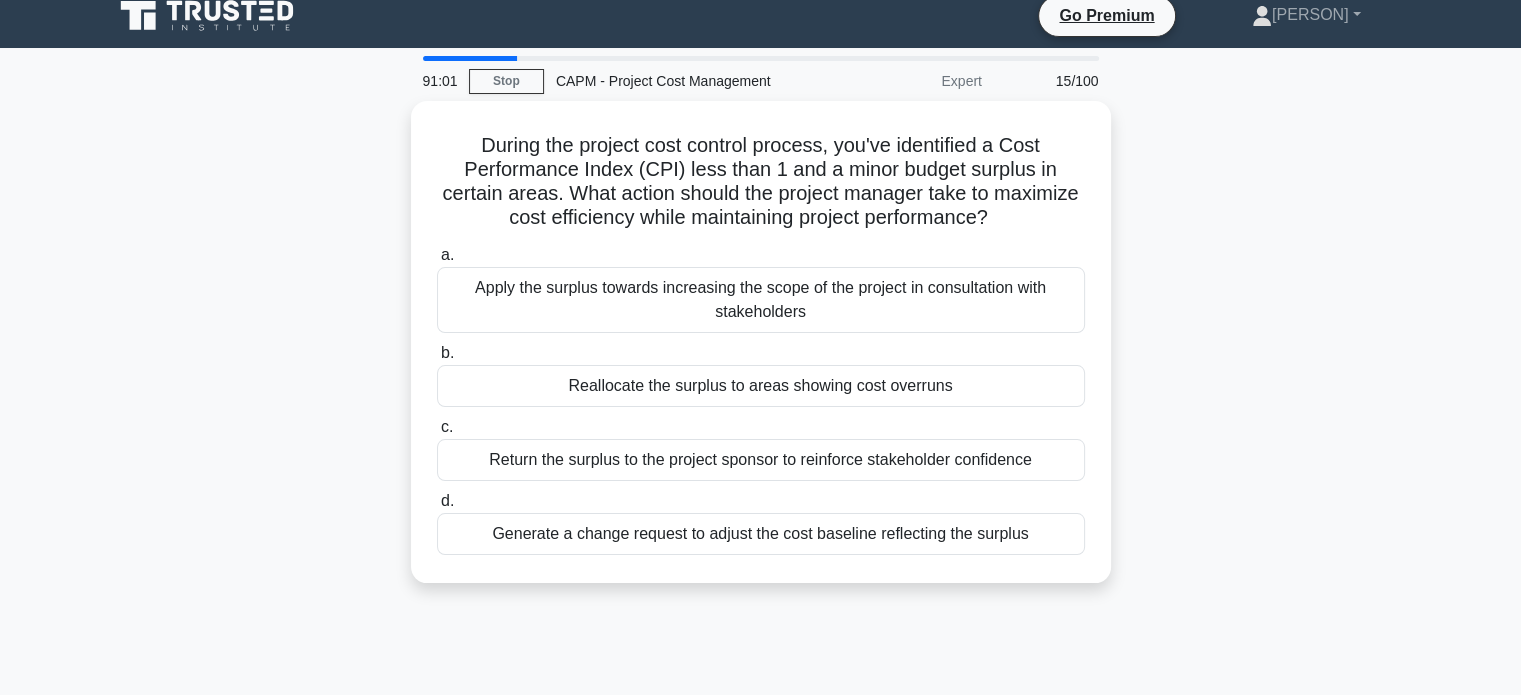 scroll, scrollTop: 0, scrollLeft: 0, axis: both 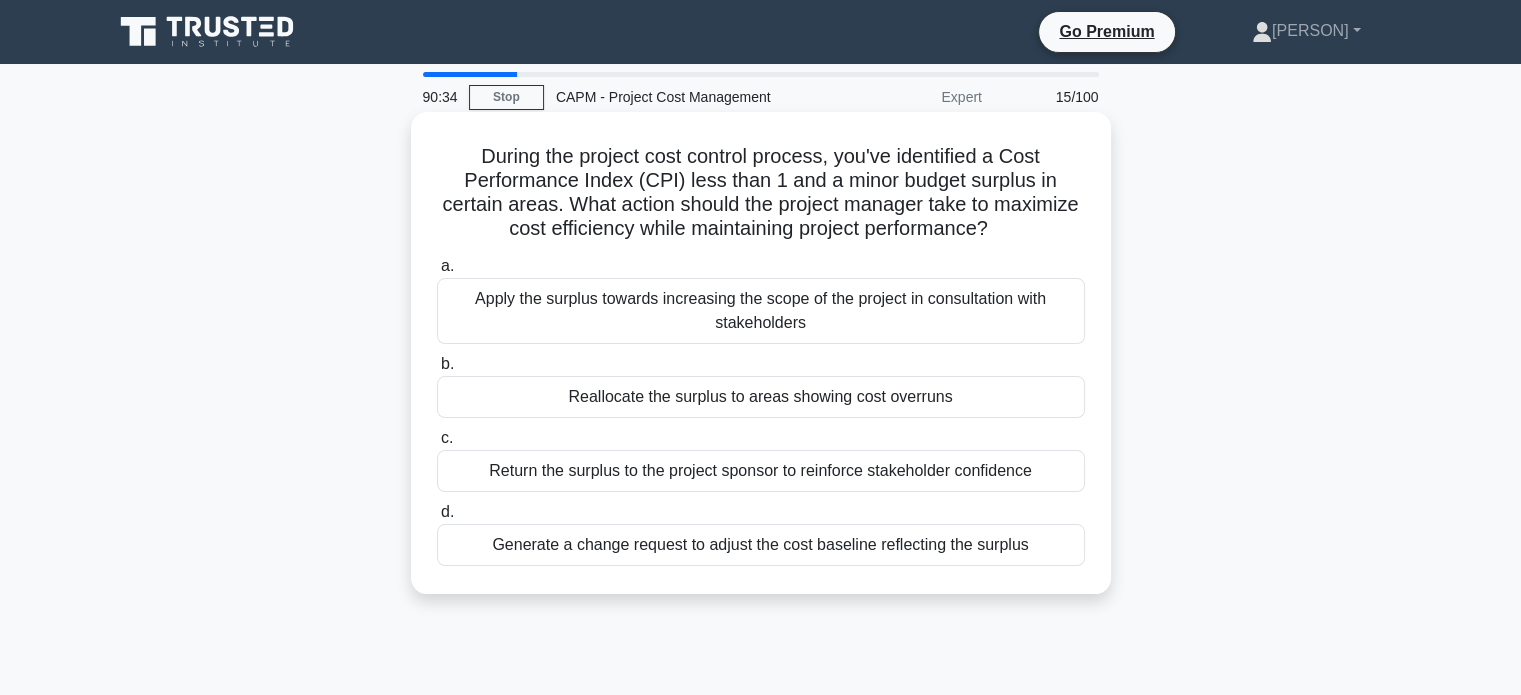 click on "Generate a change request to adjust the cost baseline reflecting the surplus" at bounding box center [761, 545] 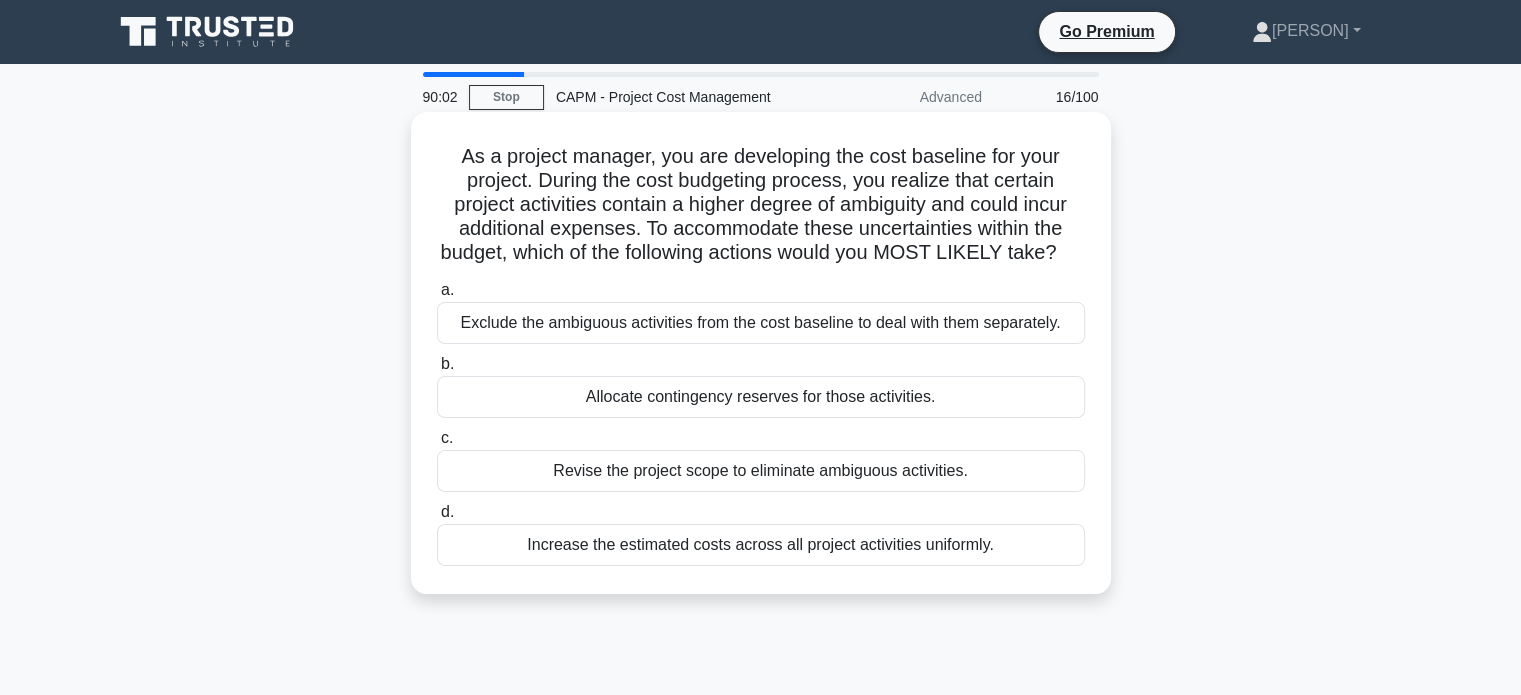 click on "Allocate contingency reserves for those activities." at bounding box center [761, 397] 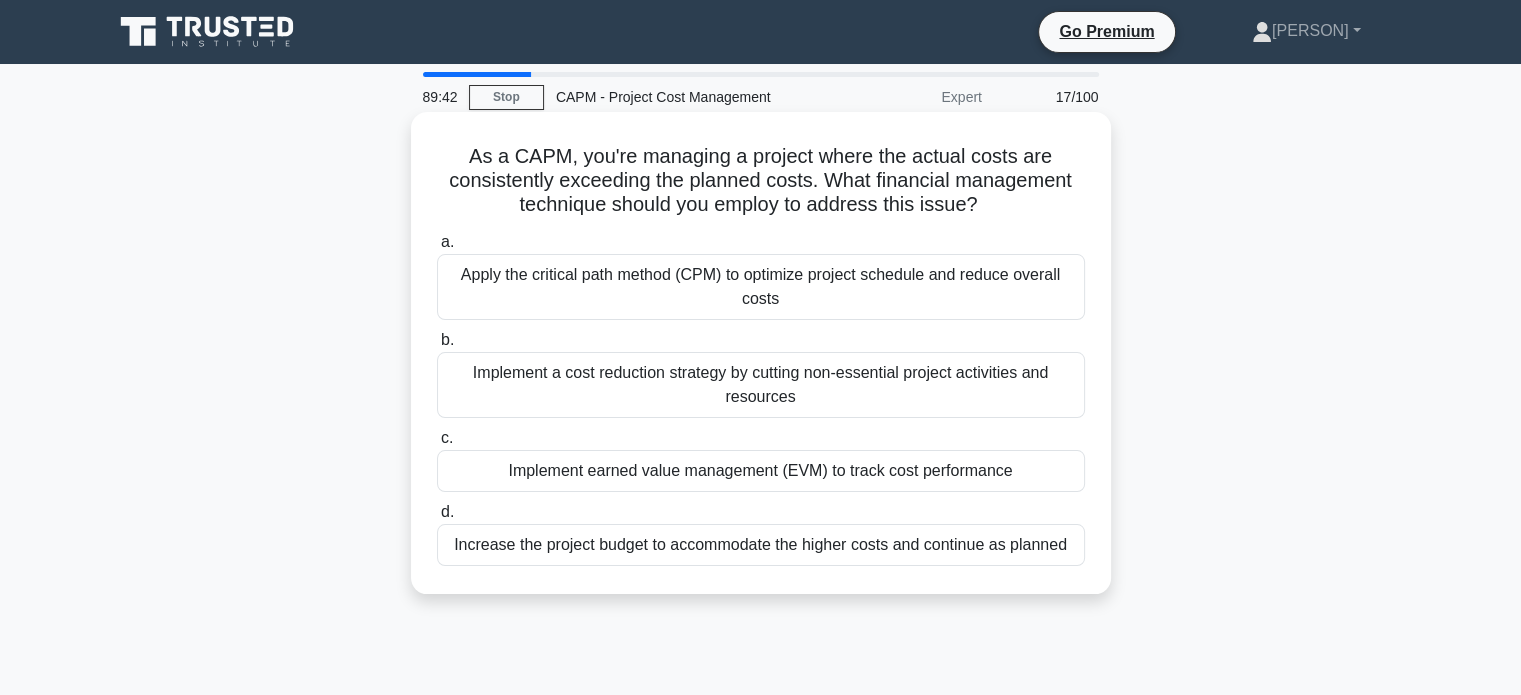 click on "Implement earned value management (EVM) to track cost performance" at bounding box center (761, 471) 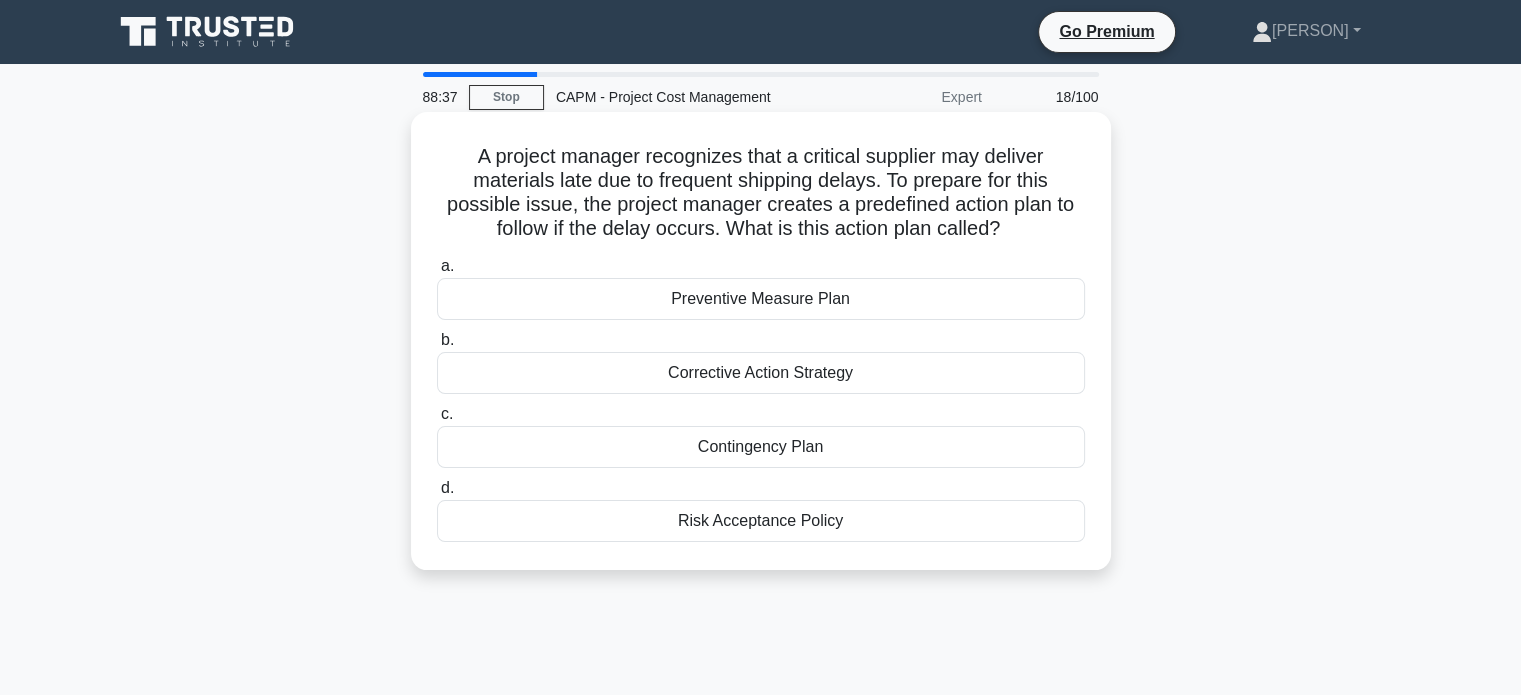 click on "Preventive Measure Plan" at bounding box center [761, 299] 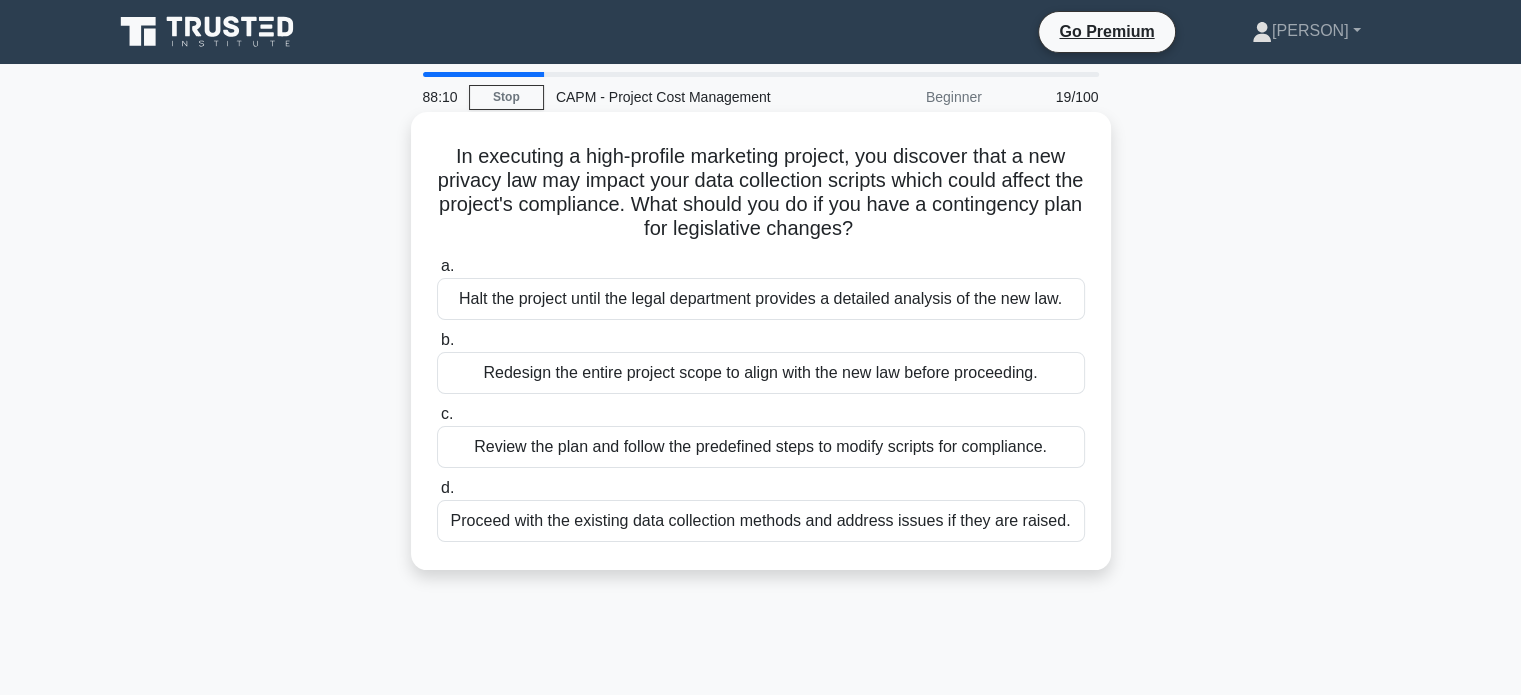 click on "Review the plan and follow the predefined steps to modify scripts for compliance." at bounding box center (761, 447) 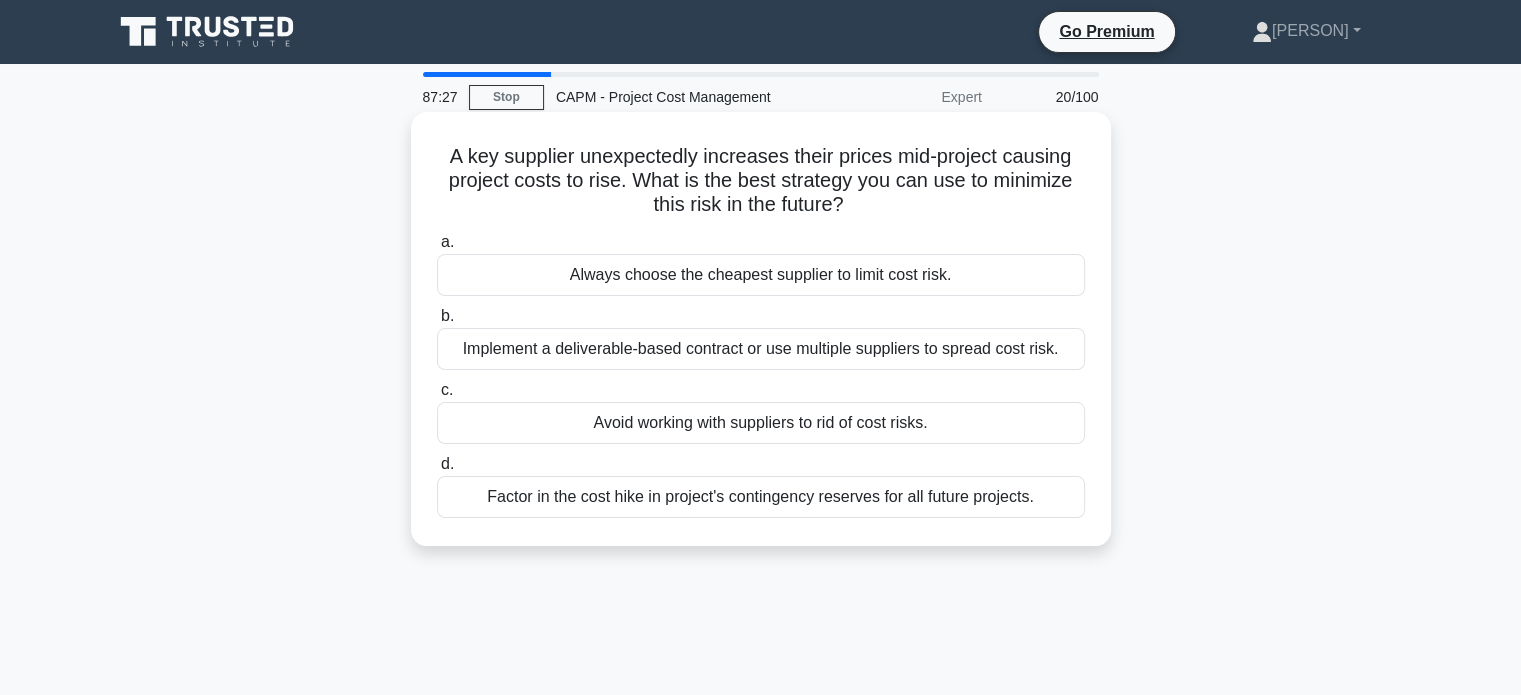 click on "Factor in the cost hike in project's contingency reserves for all future projects." at bounding box center [761, 497] 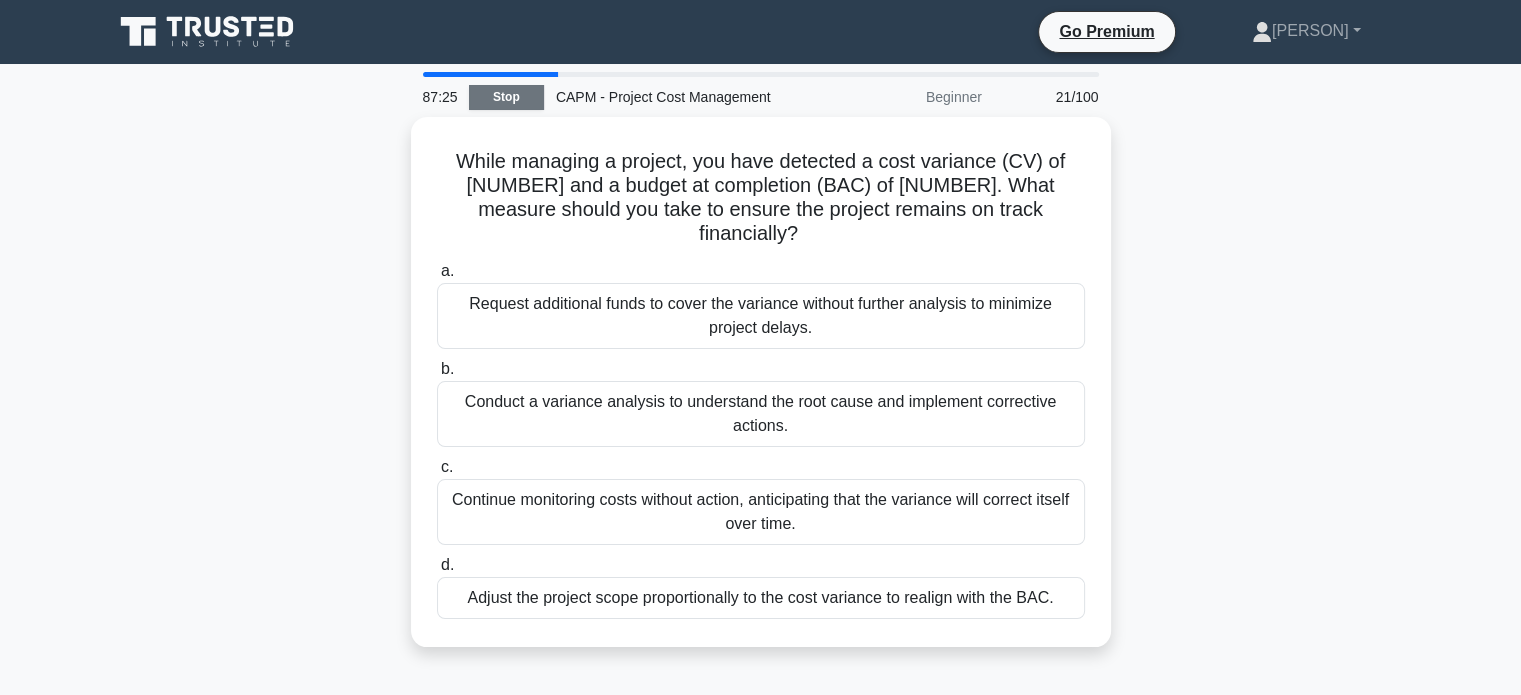 click on "Stop" at bounding box center (506, 97) 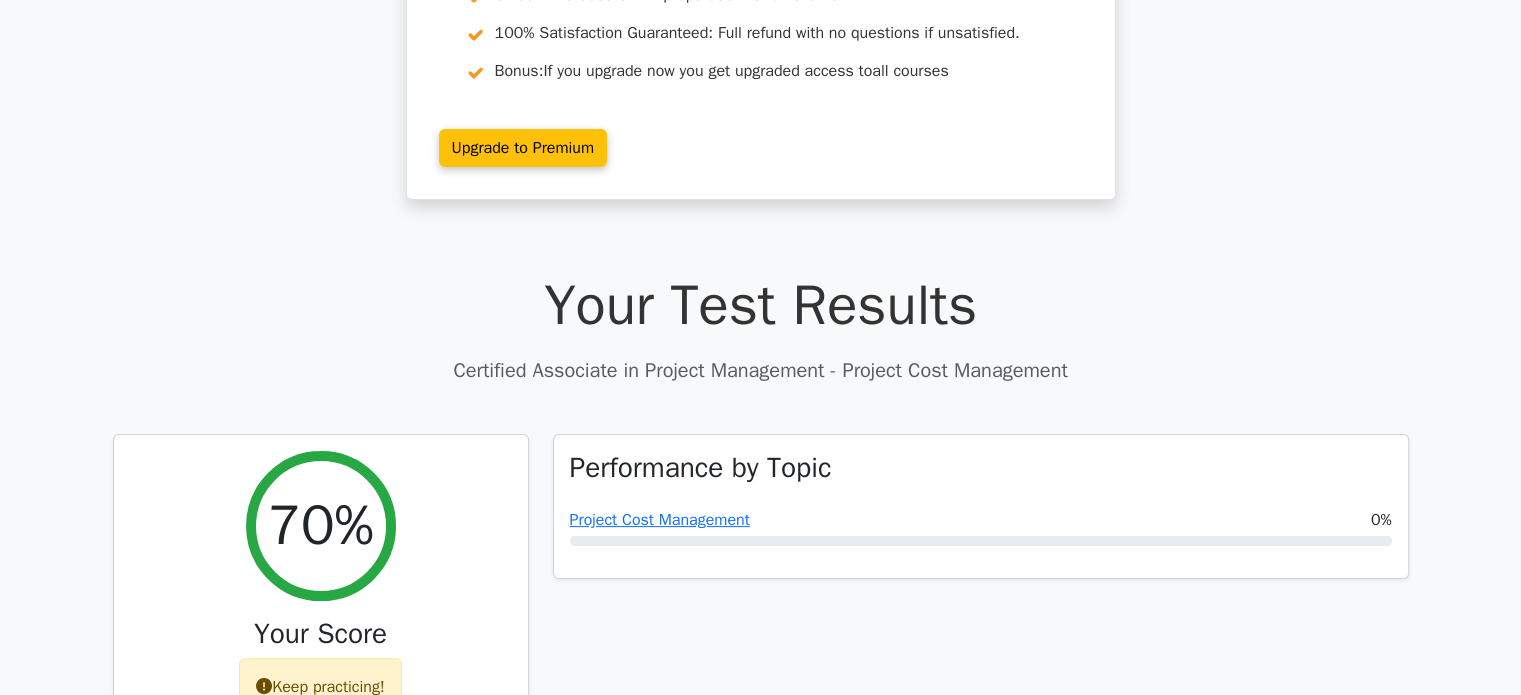 scroll, scrollTop: 526, scrollLeft: 0, axis: vertical 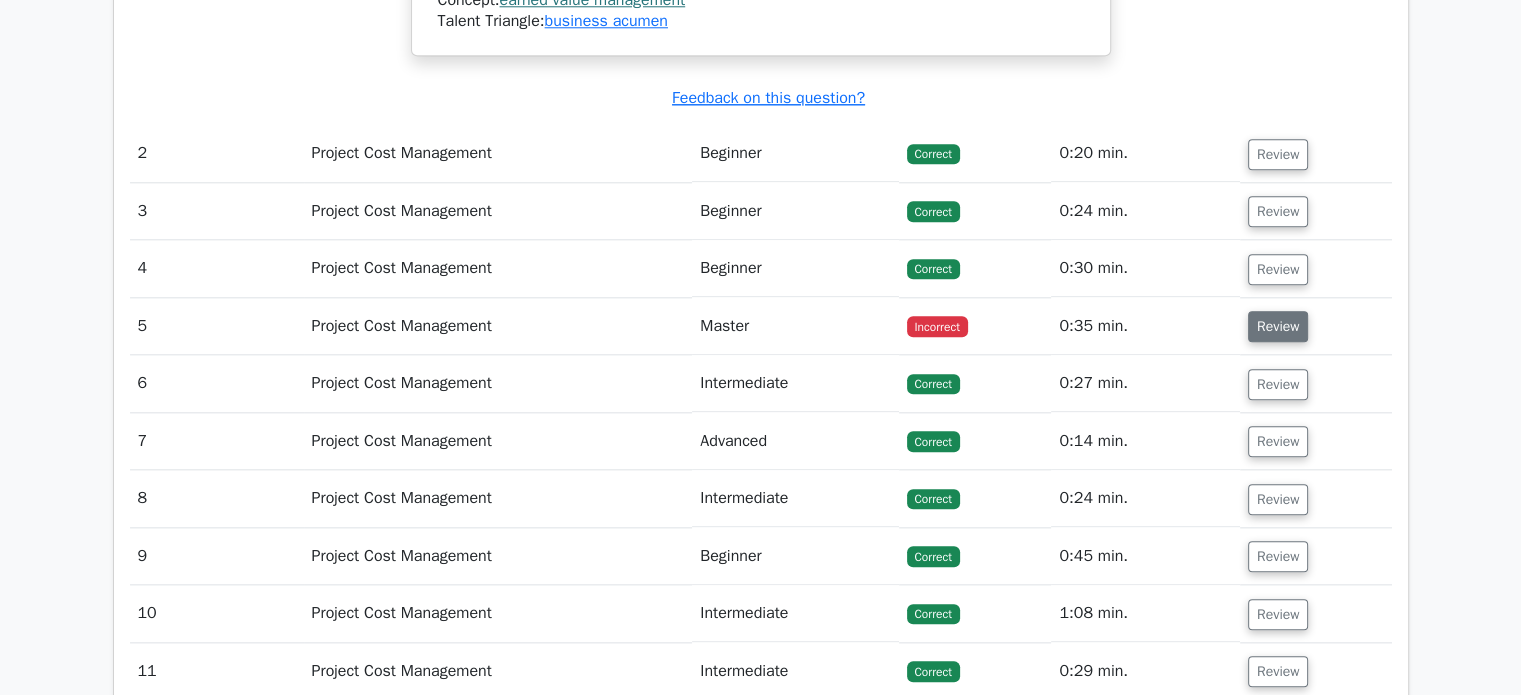click on "Review" at bounding box center (1278, 326) 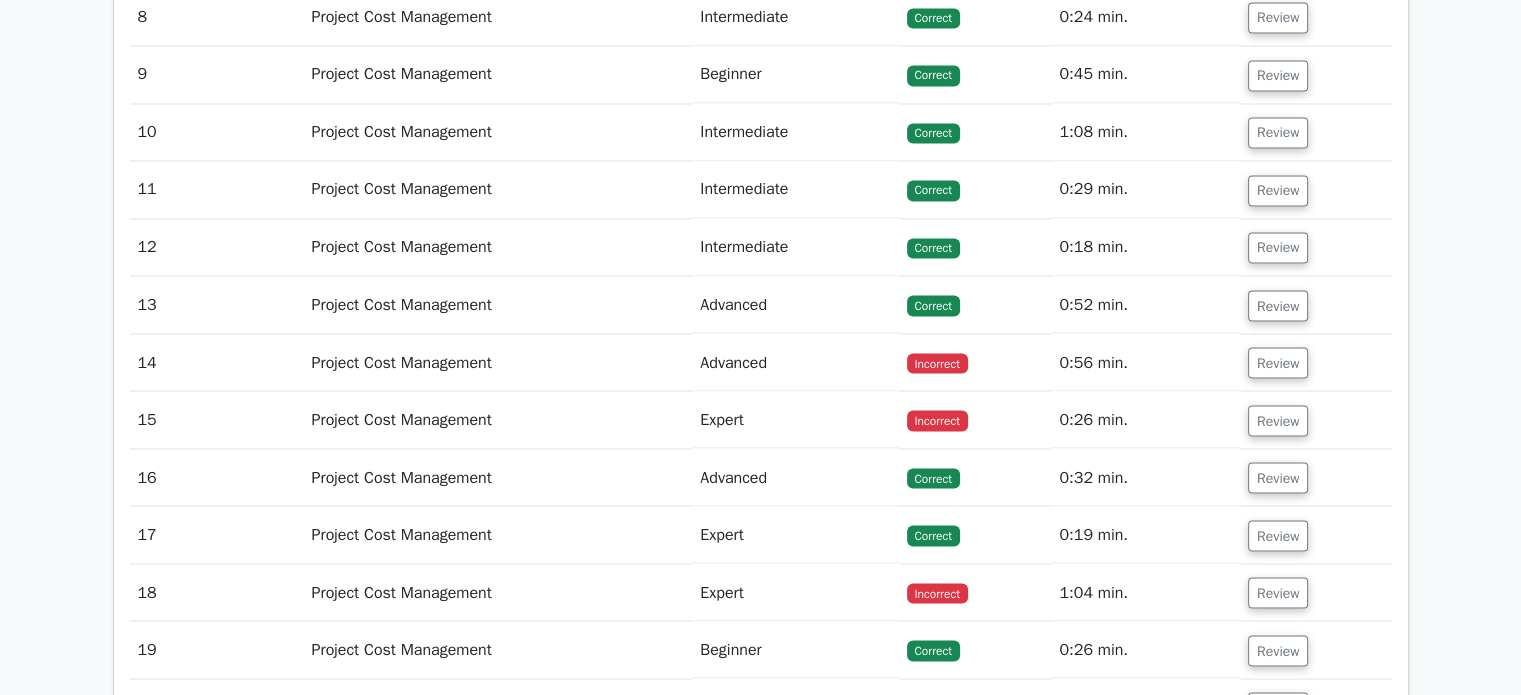scroll, scrollTop: 3544, scrollLeft: 0, axis: vertical 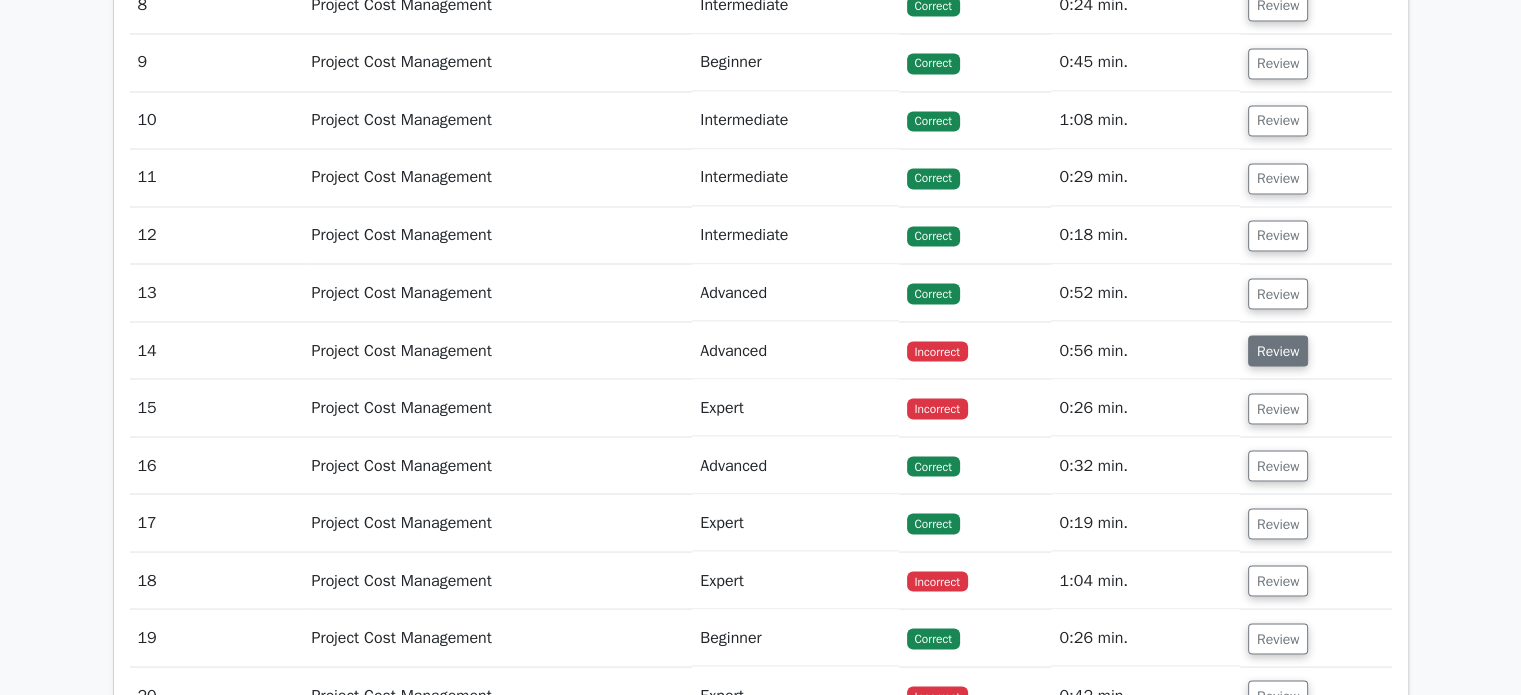 click on "Review" at bounding box center [1278, 350] 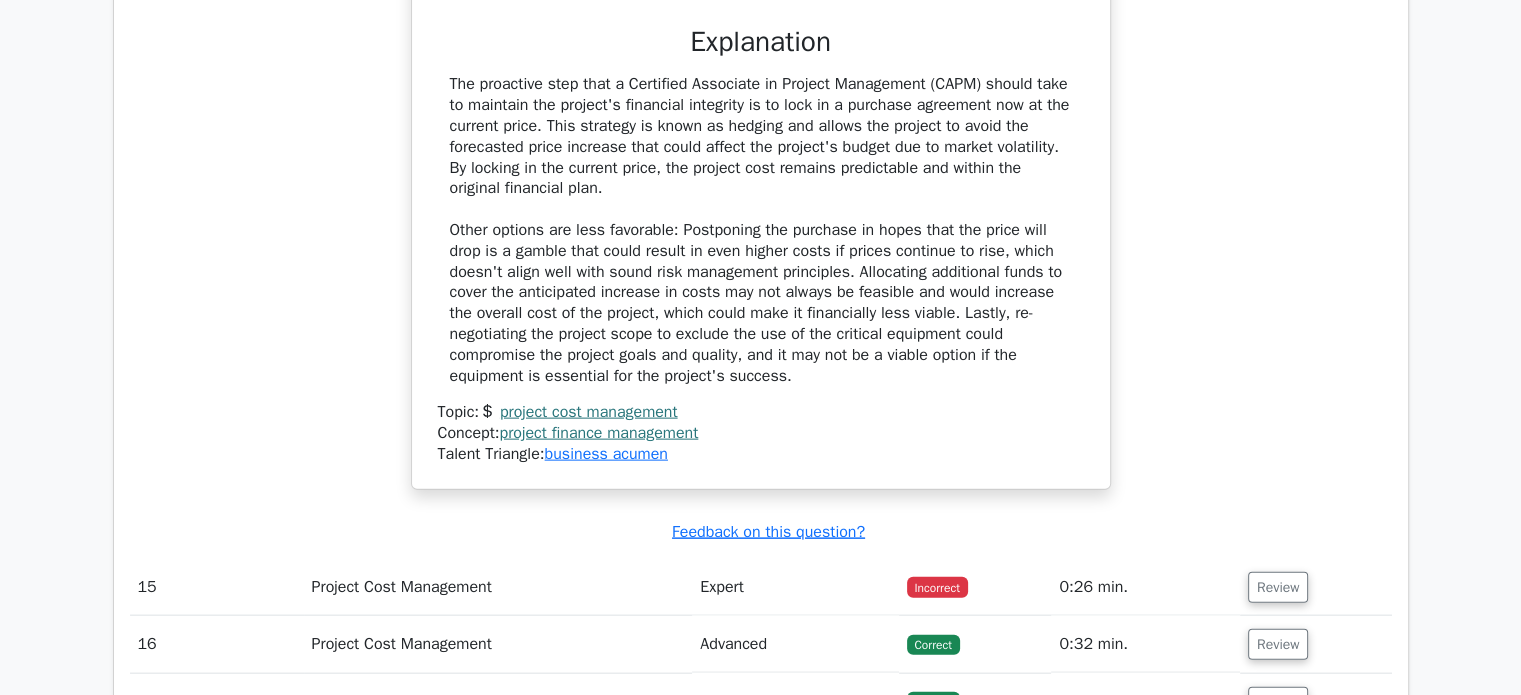 scroll, scrollTop: 4335, scrollLeft: 0, axis: vertical 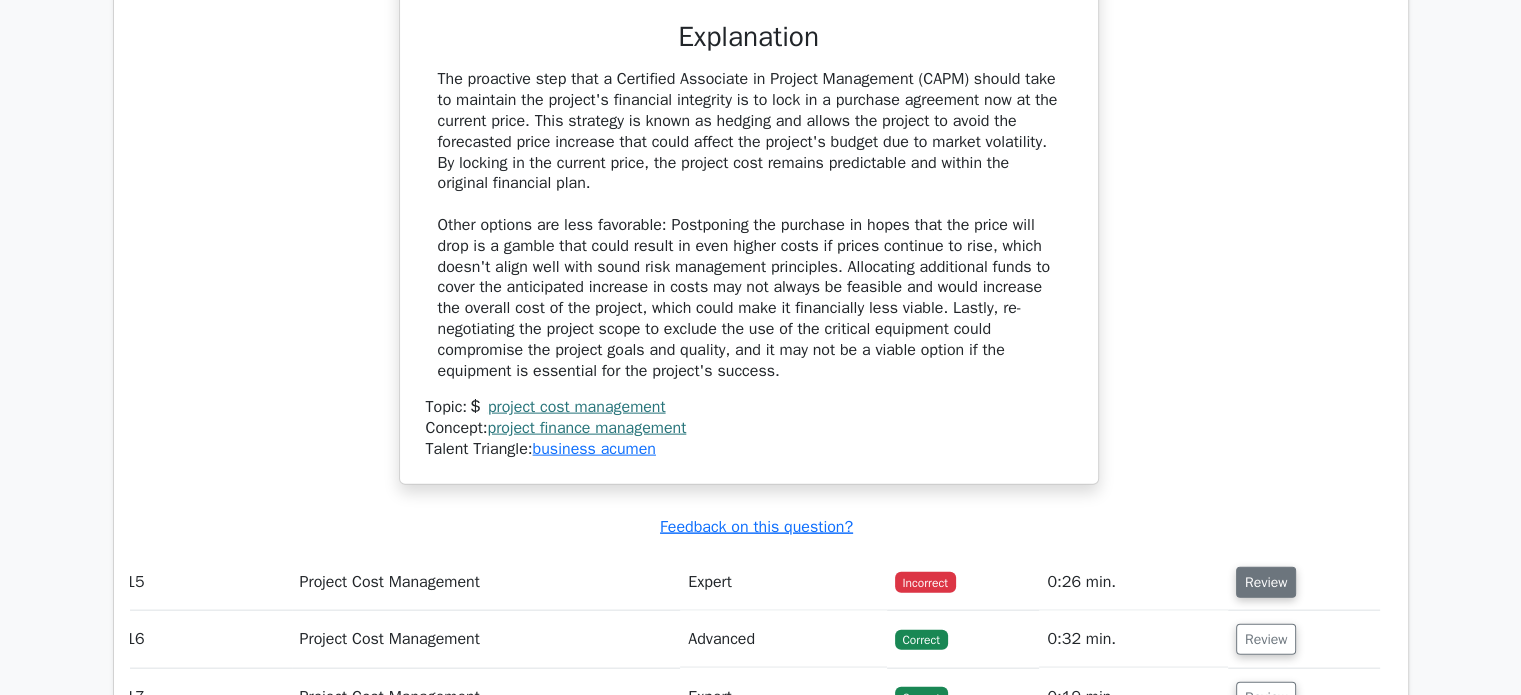 click on "Review" at bounding box center [1266, 582] 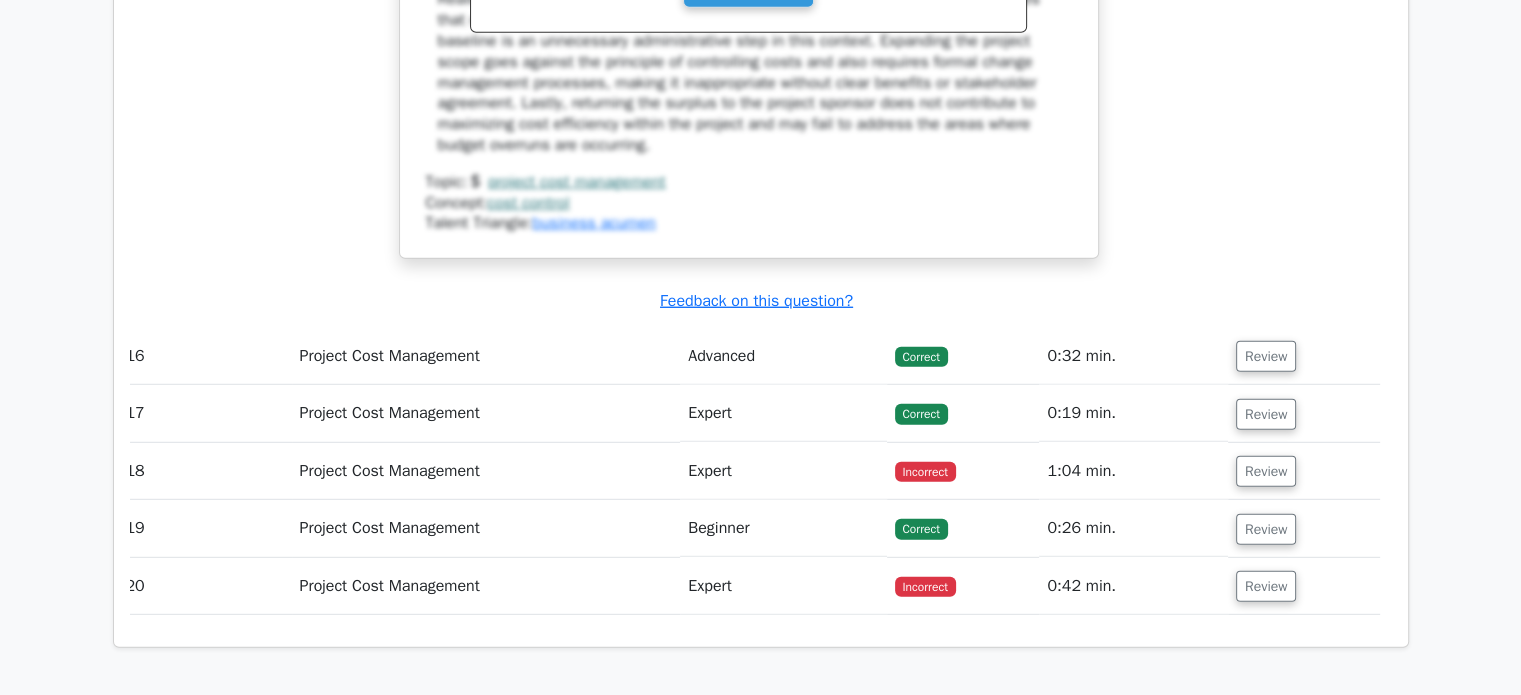 scroll, scrollTop: 5608, scrollLeft: 0, axis: vertical 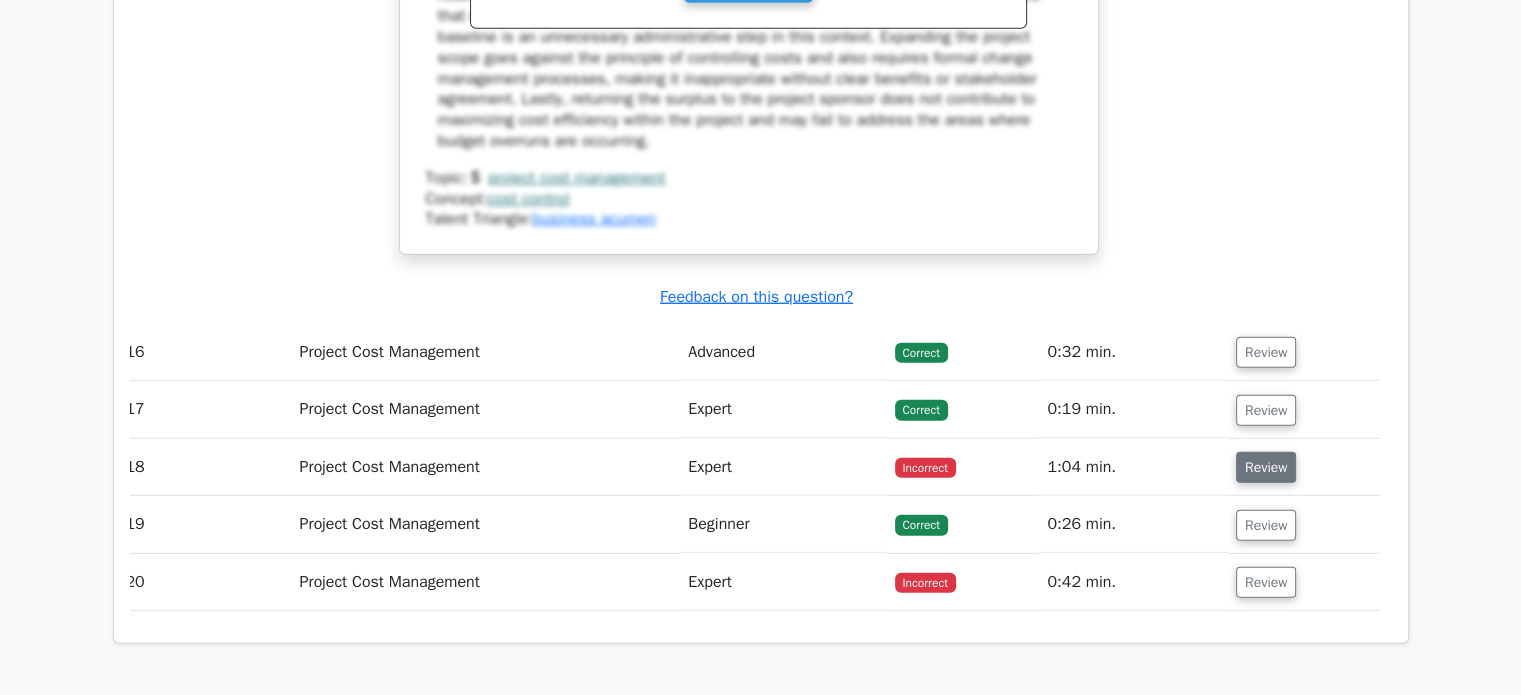 click on "Review" at bounding box center [1266, 467] 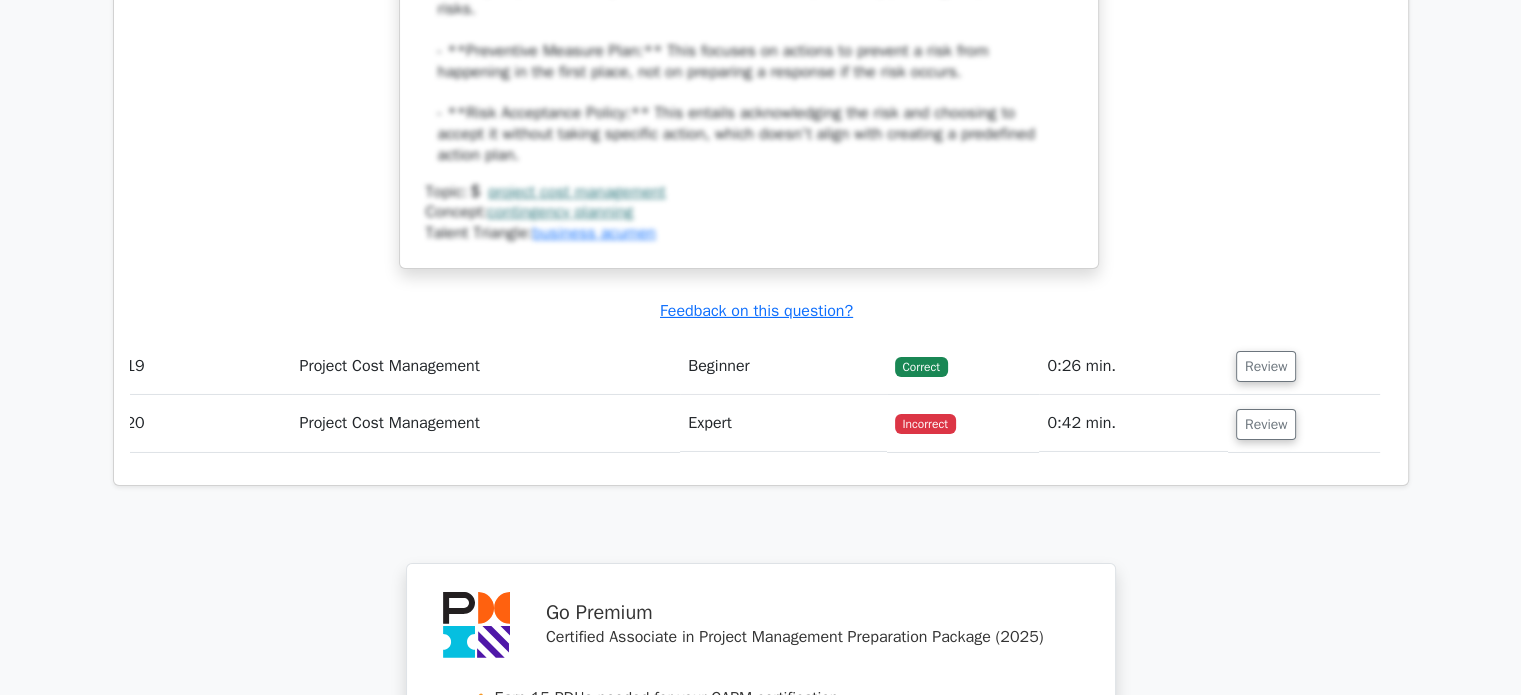scroll, scrollTop: 6826, scrollLeft: 0, axis: vertical 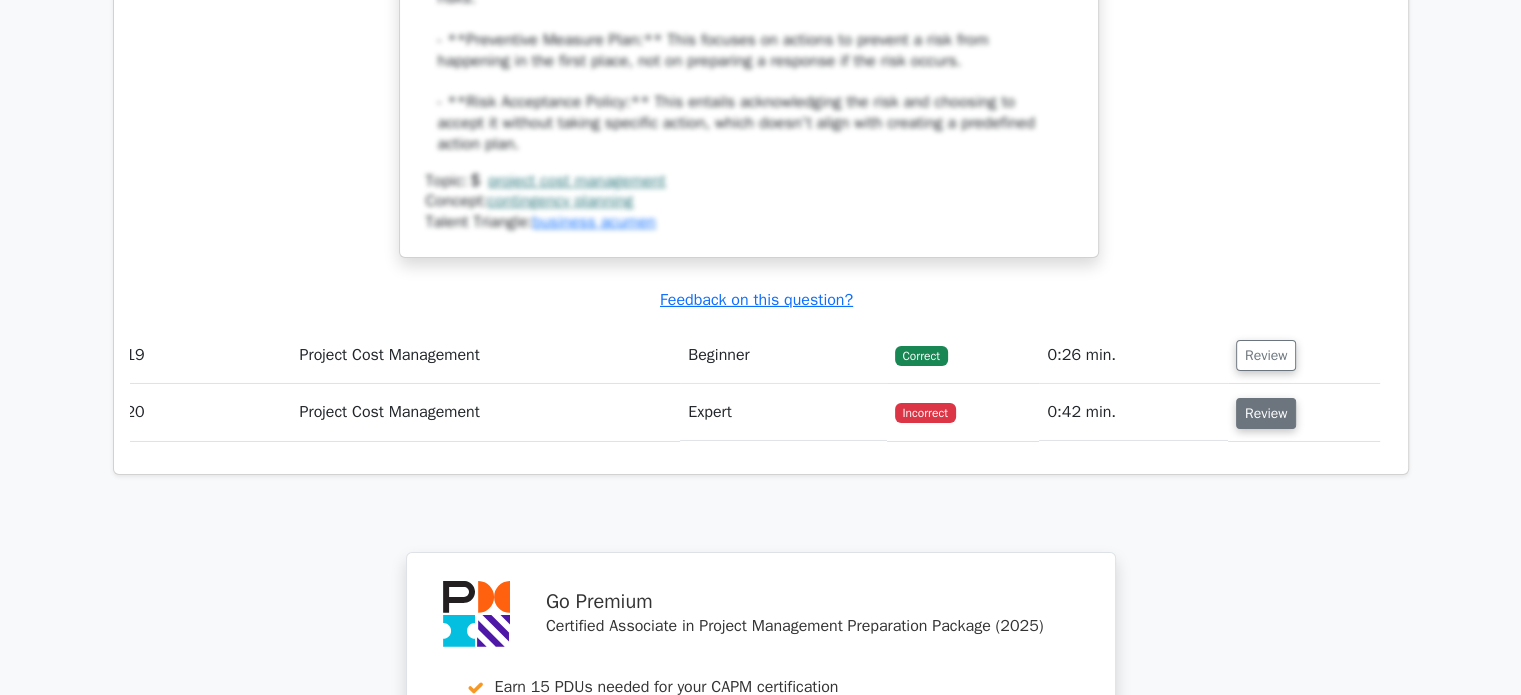 click on "Review" at bounding box center [1266, 413] 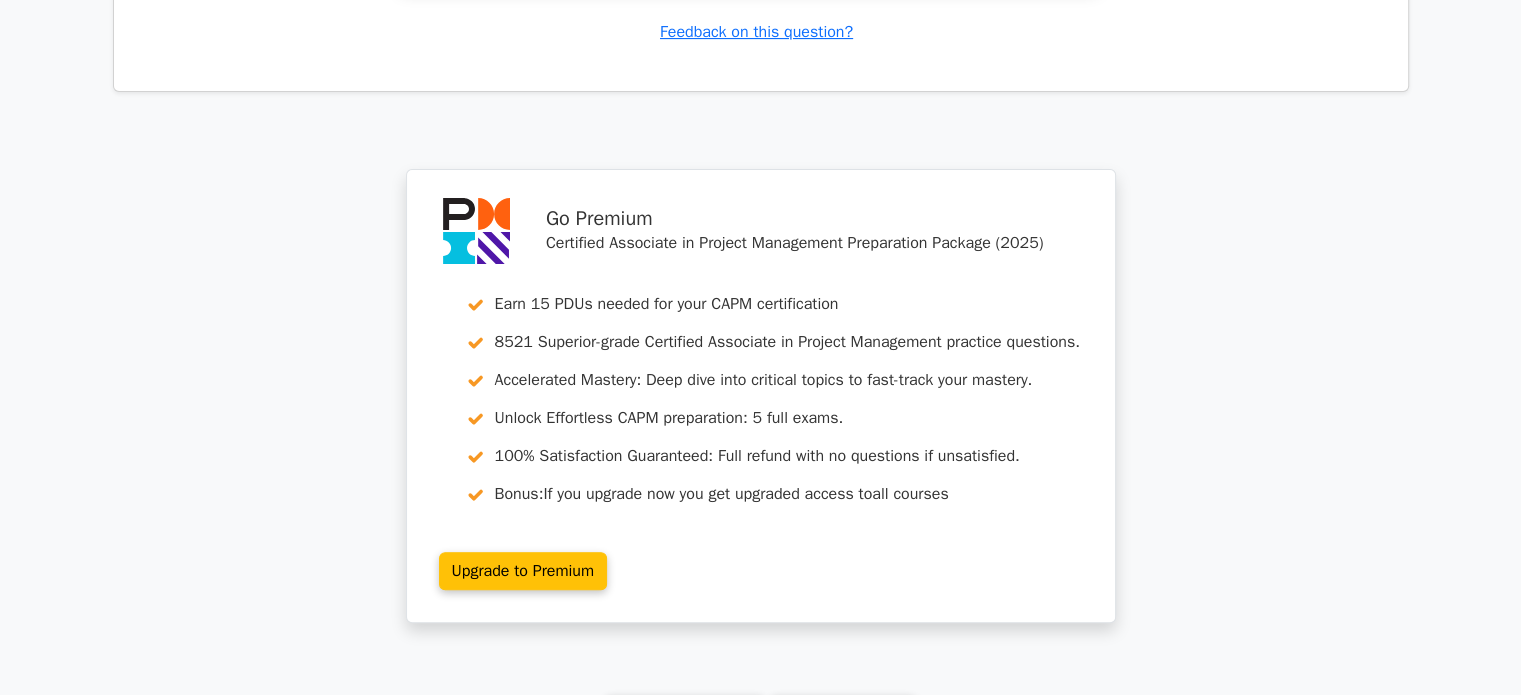 scroll, scrollTop: 8299, scrollLeft: 0, axis: vertical 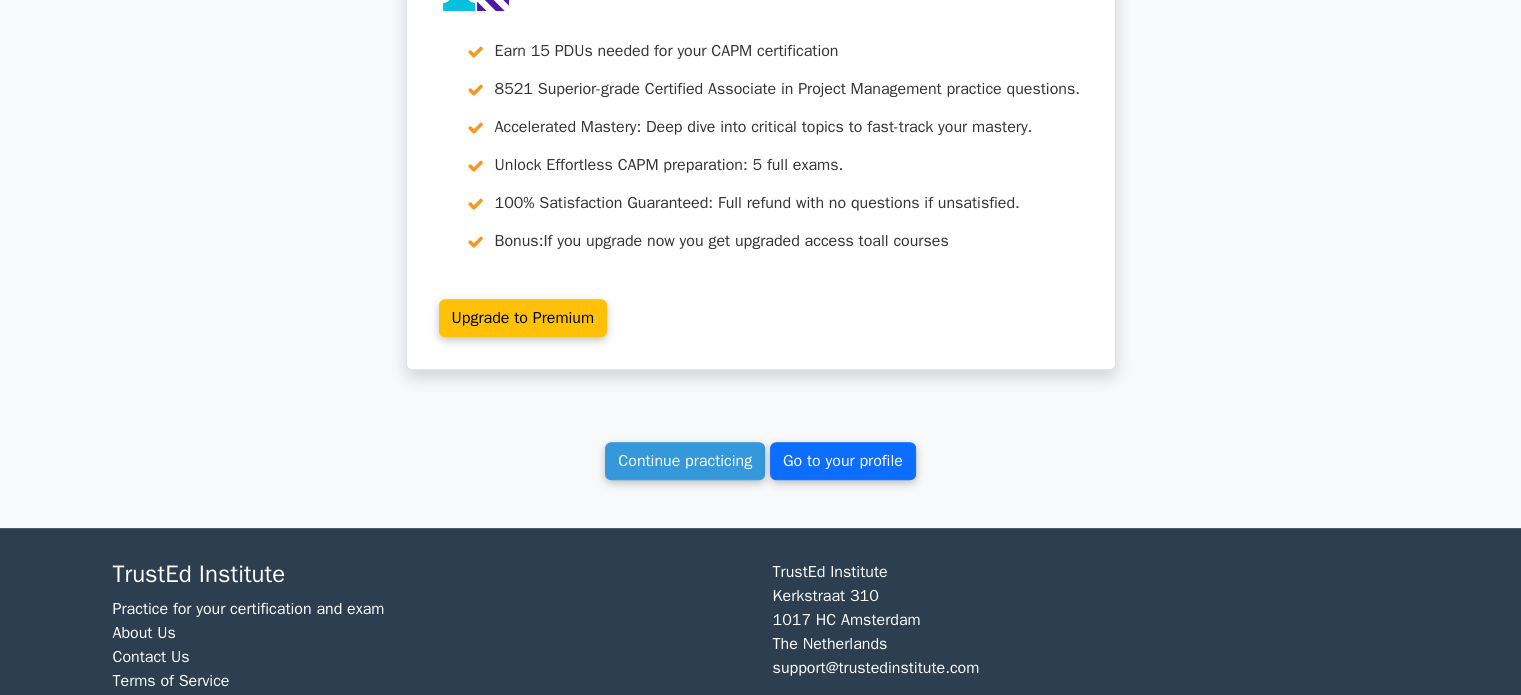 click on "Go to your profile" at bounding box center (843, 461) 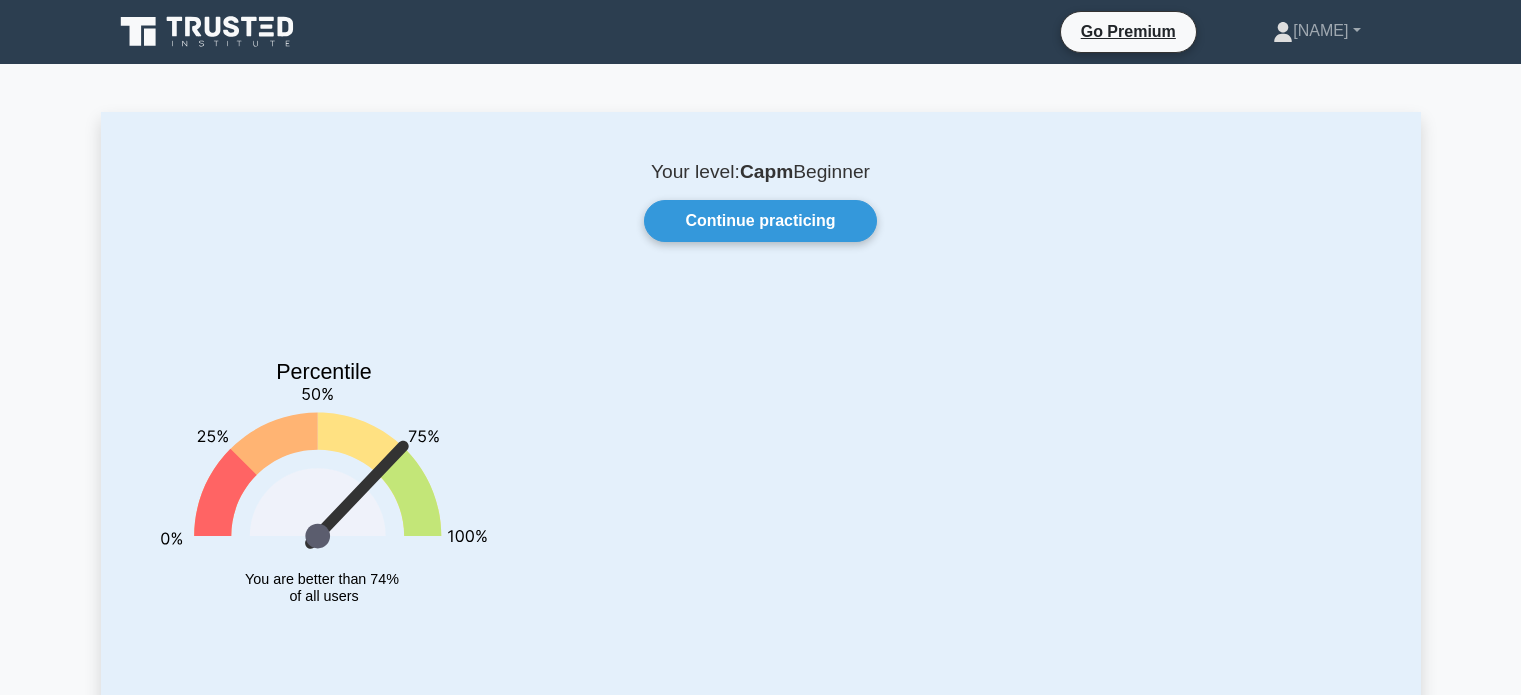 scroll, scrollTop: 0, scrollLeft: 0, axis: both 